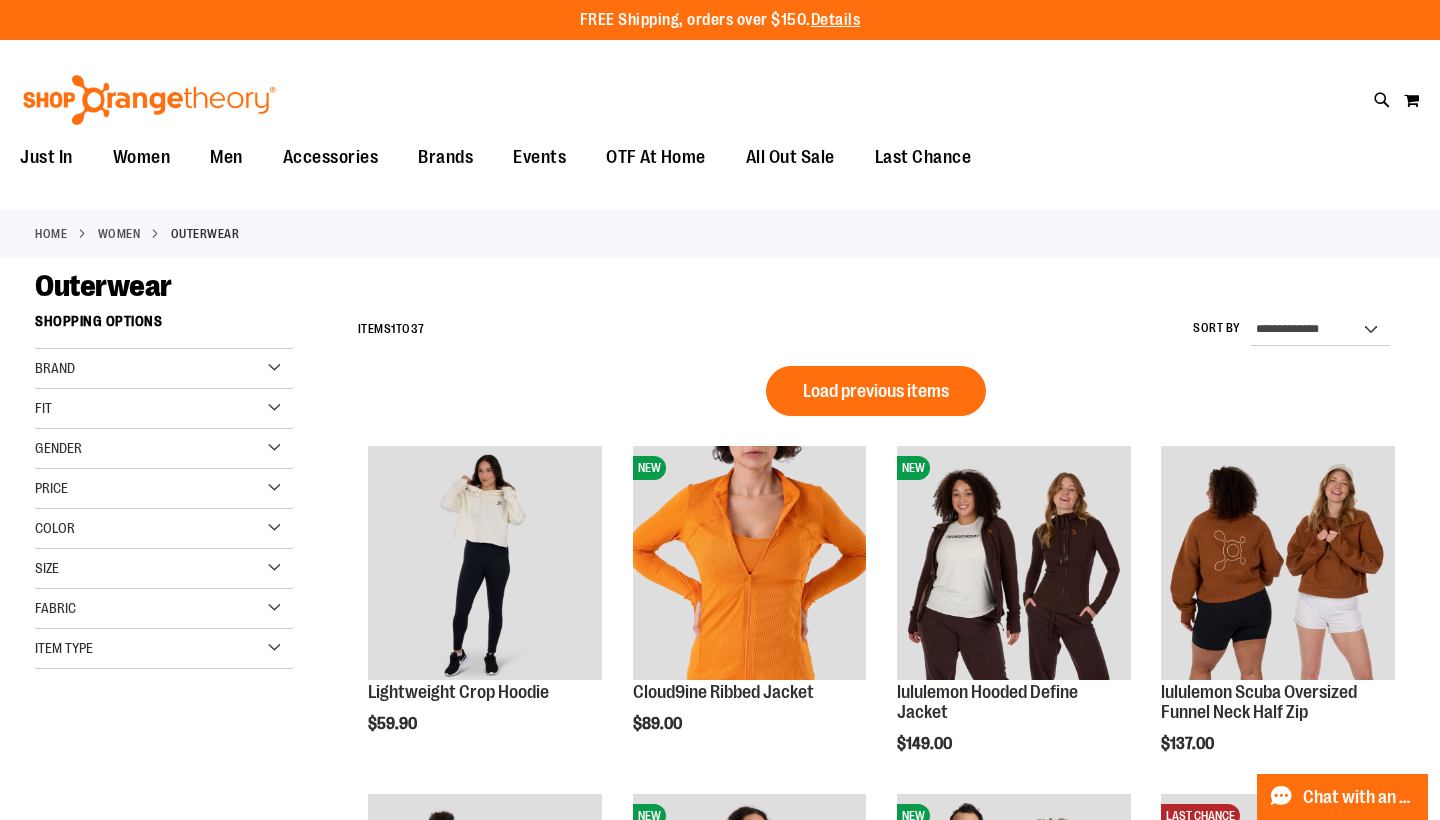 scroll, scrollTop: 0, scrollLeft: 0, axis: both 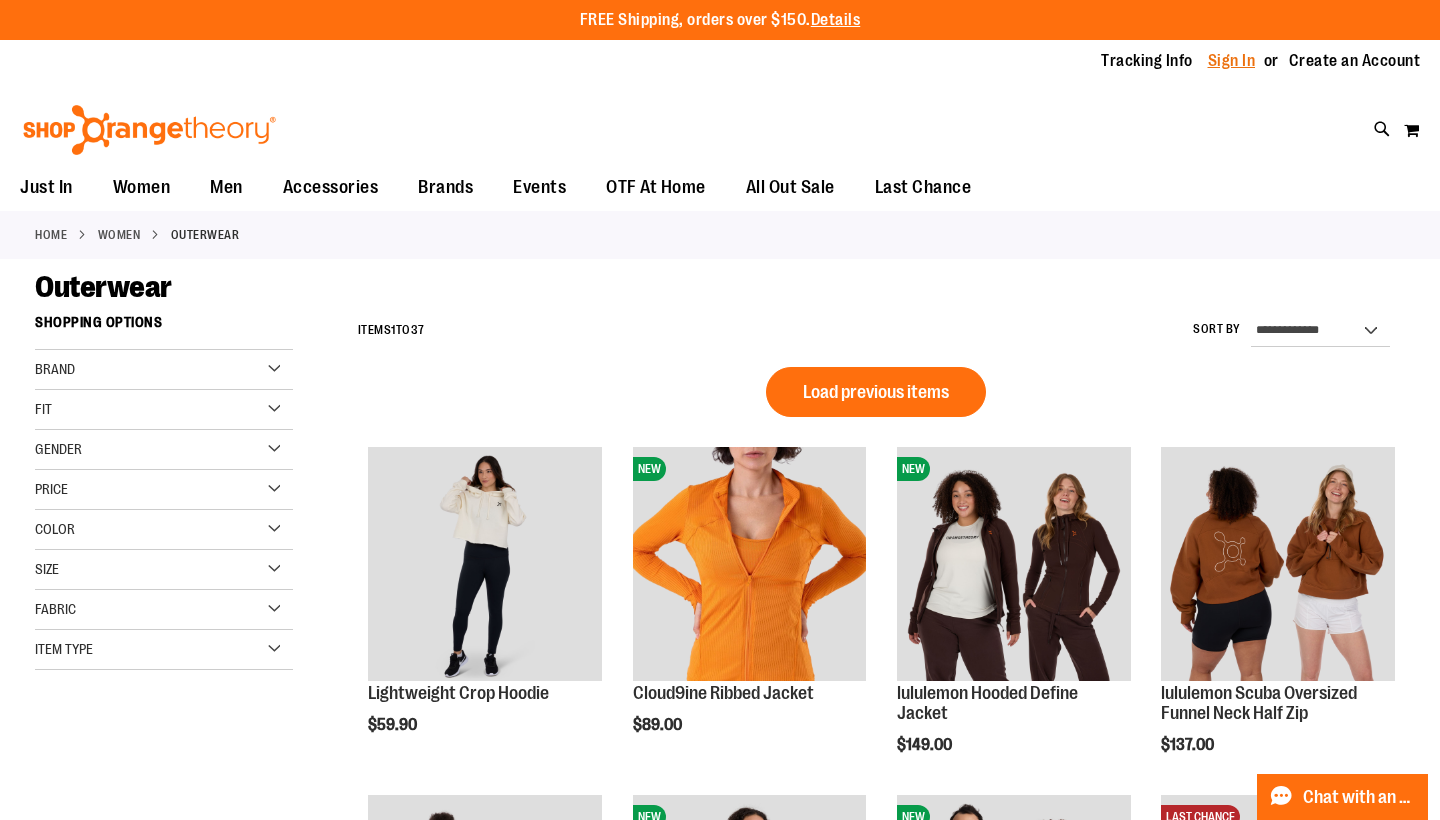 click on "Sign In" at bounding box center (1232, 61) 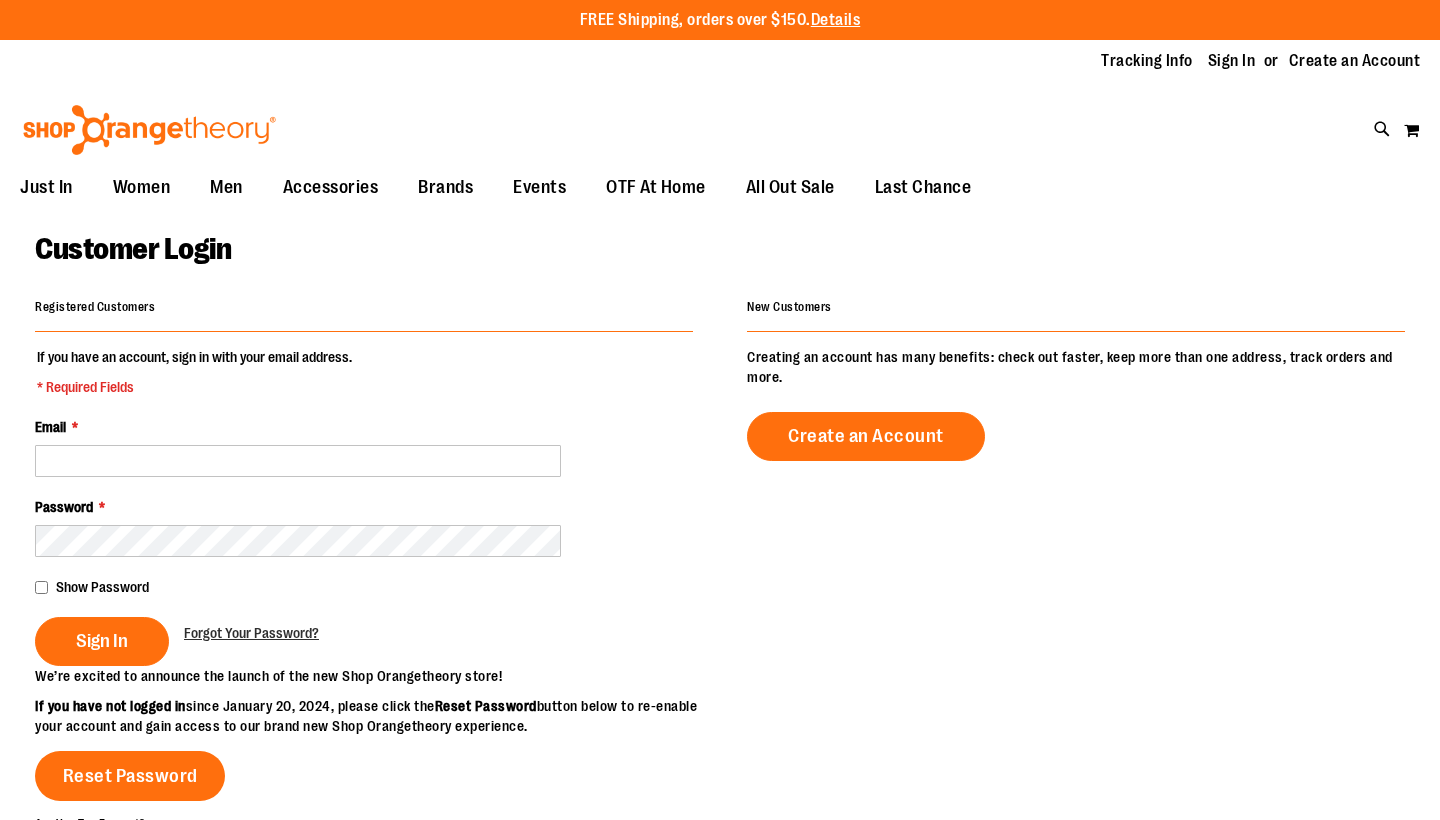scroll, scrollTop: 0, scrollLeft: 0, axis: both 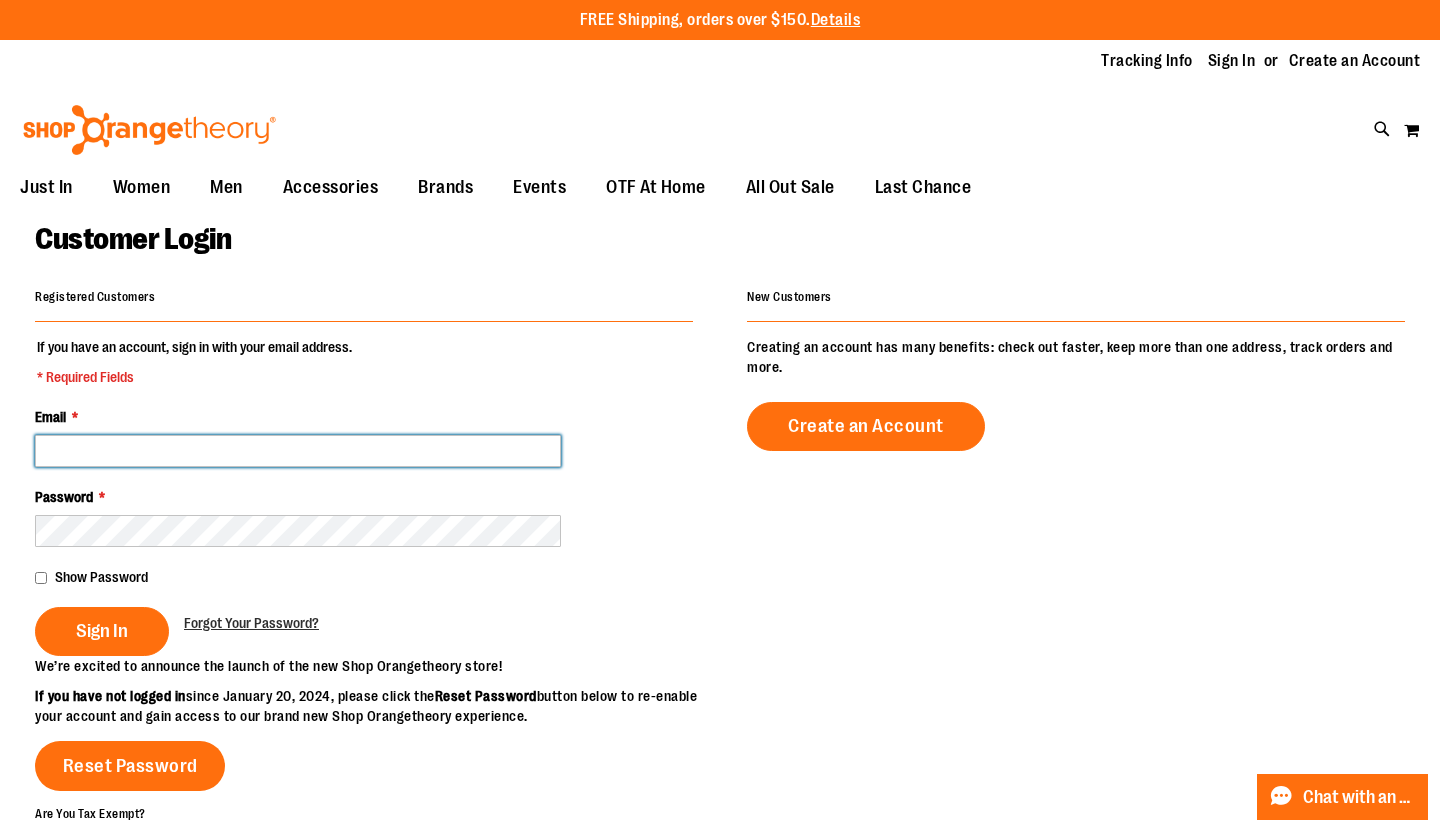 type on "**********" 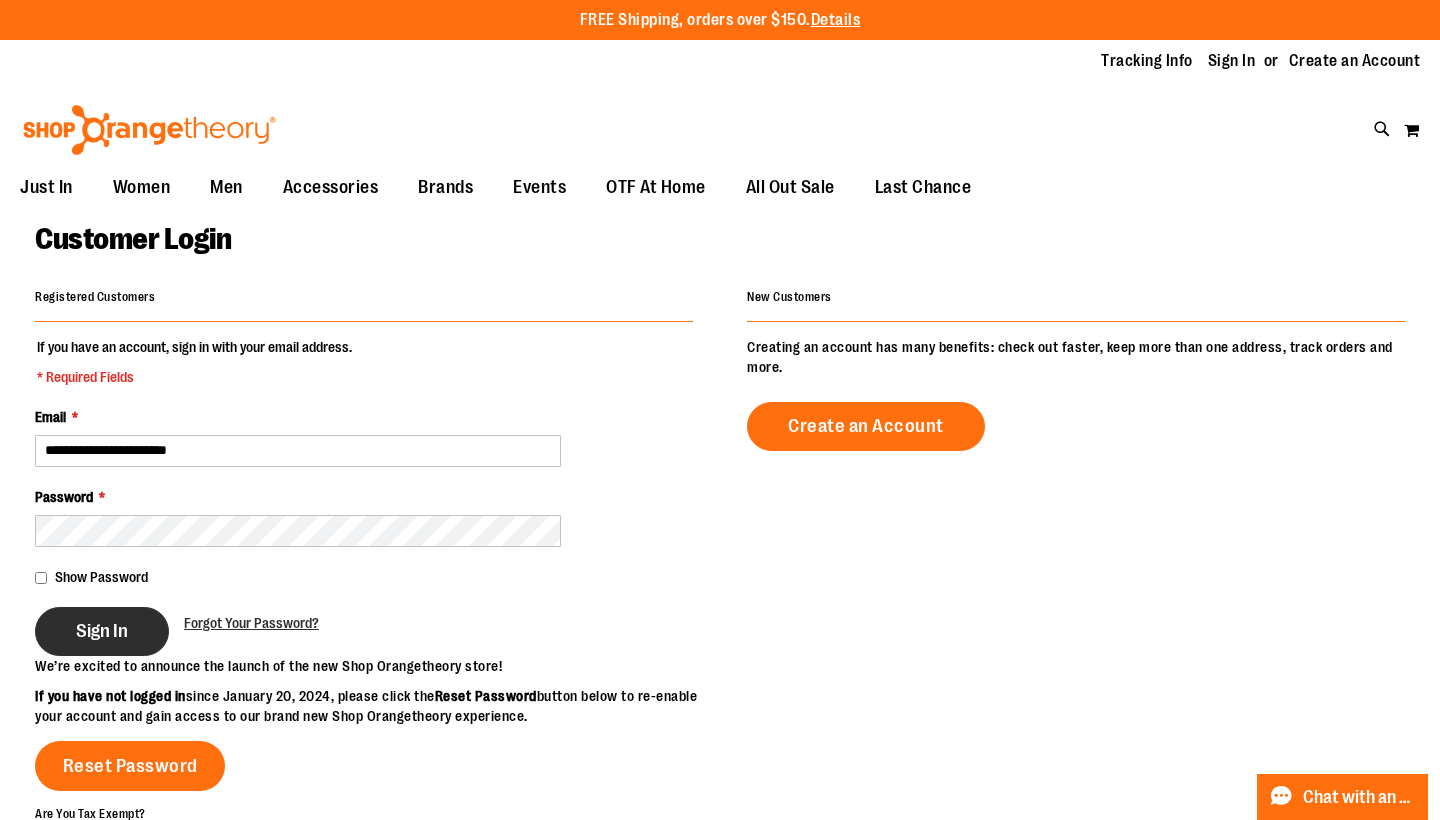 click on "Sign In" at bounding box center (102, 631) 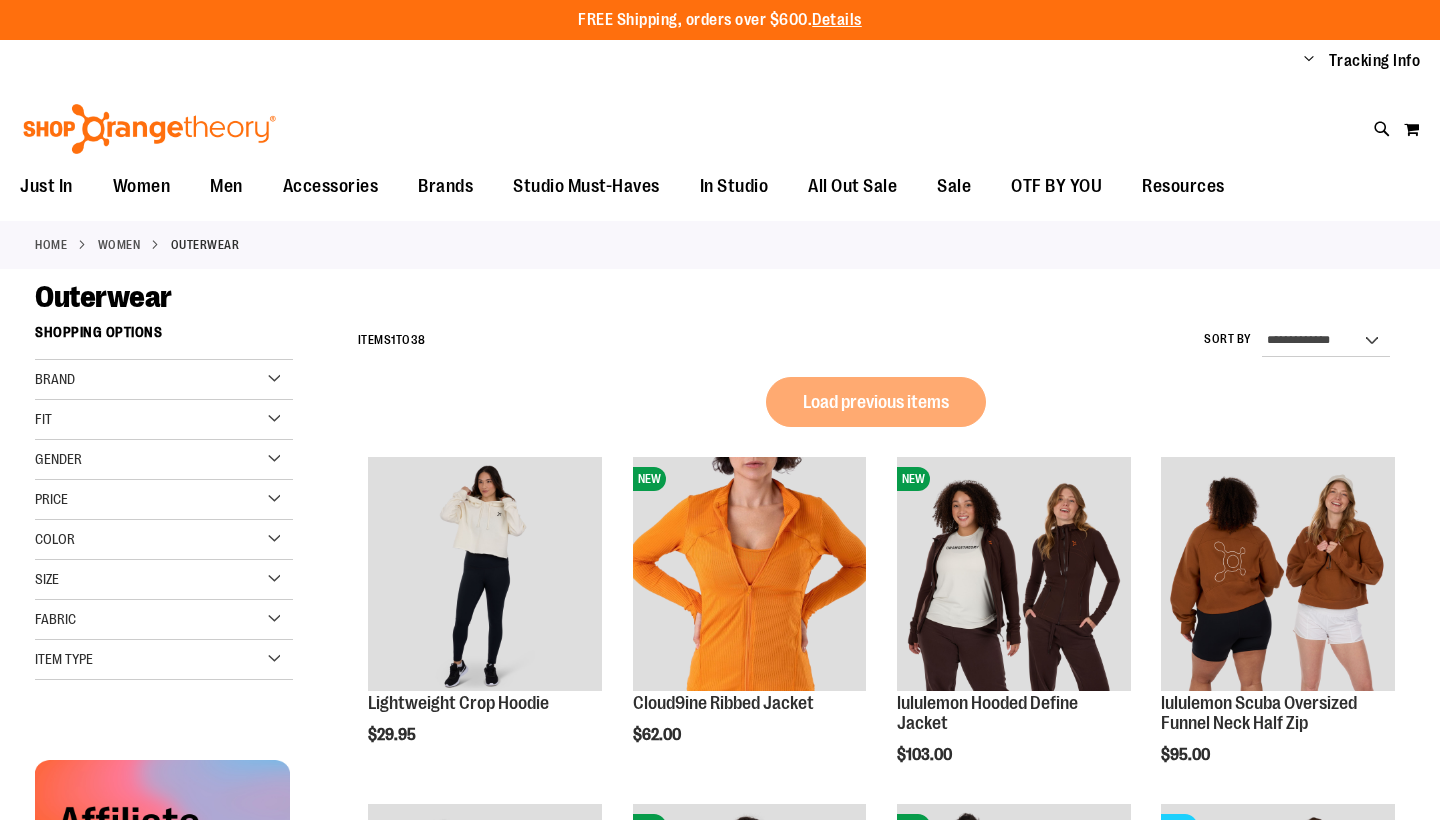 scroll, scrollTop: 0, scrollLeft: 0, axis: both 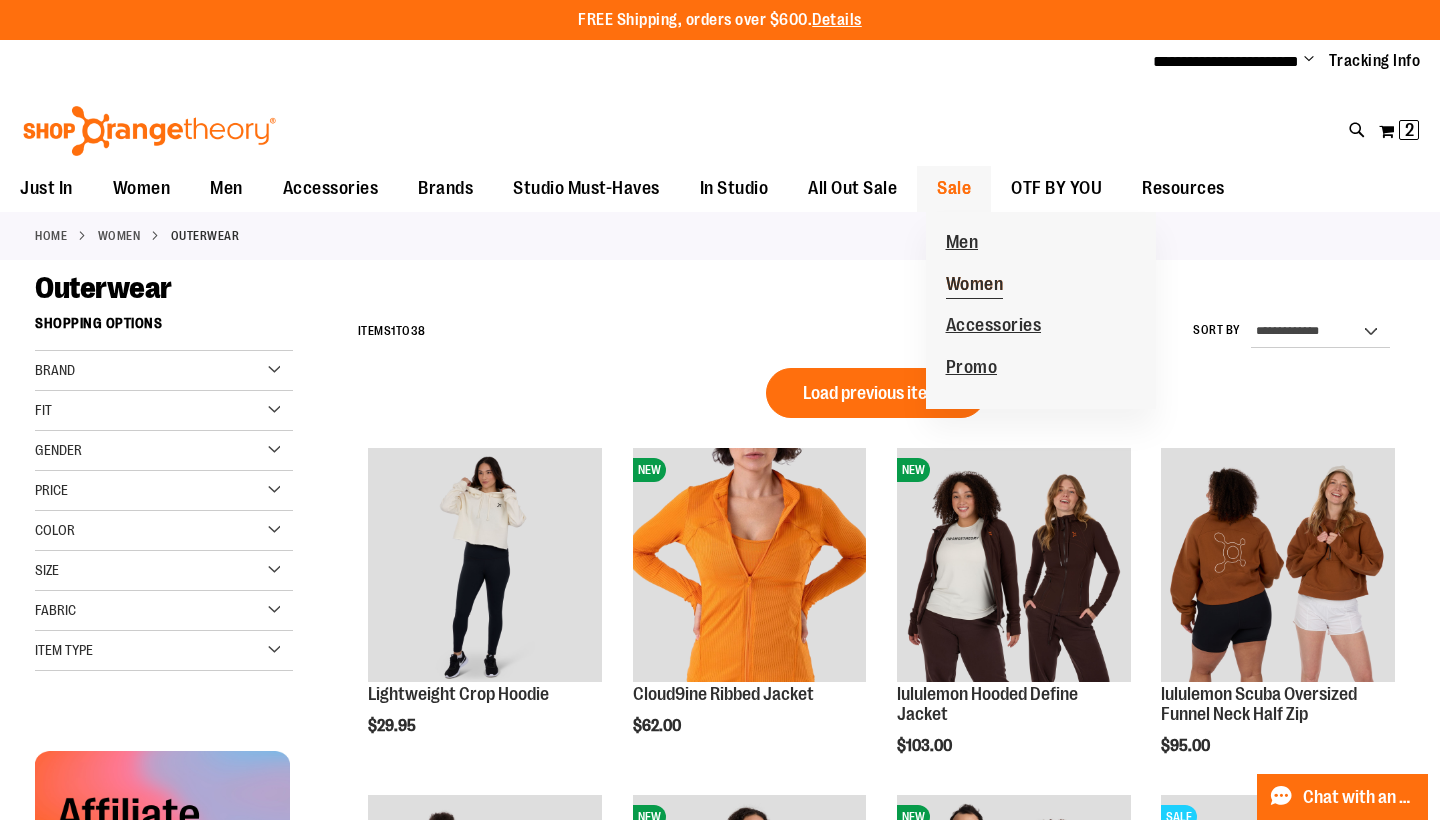 click on "Women" at bounding box center [975, 286] 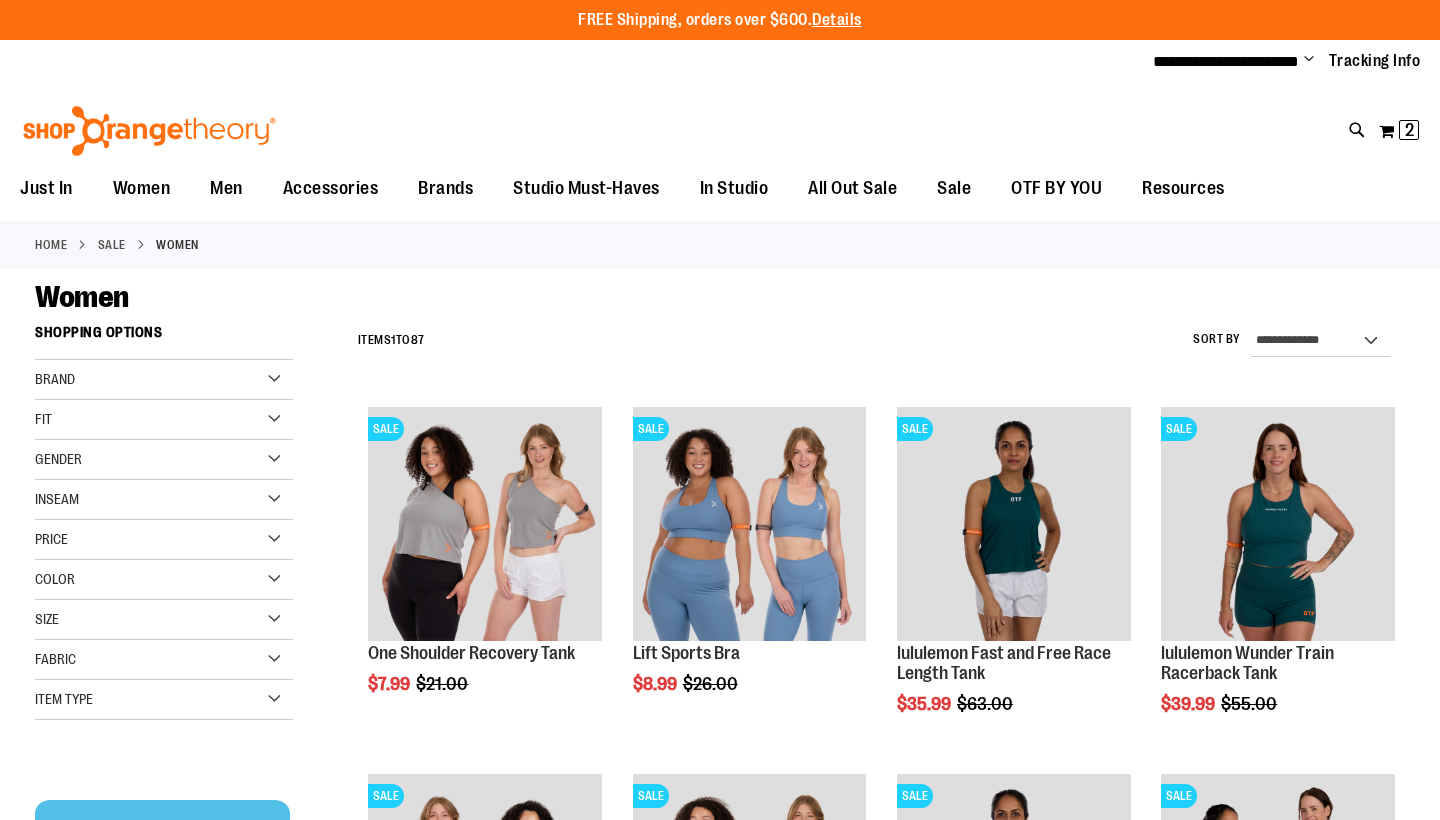 scroll, scrollTop: 0, scrollLeft: 0, axis: both 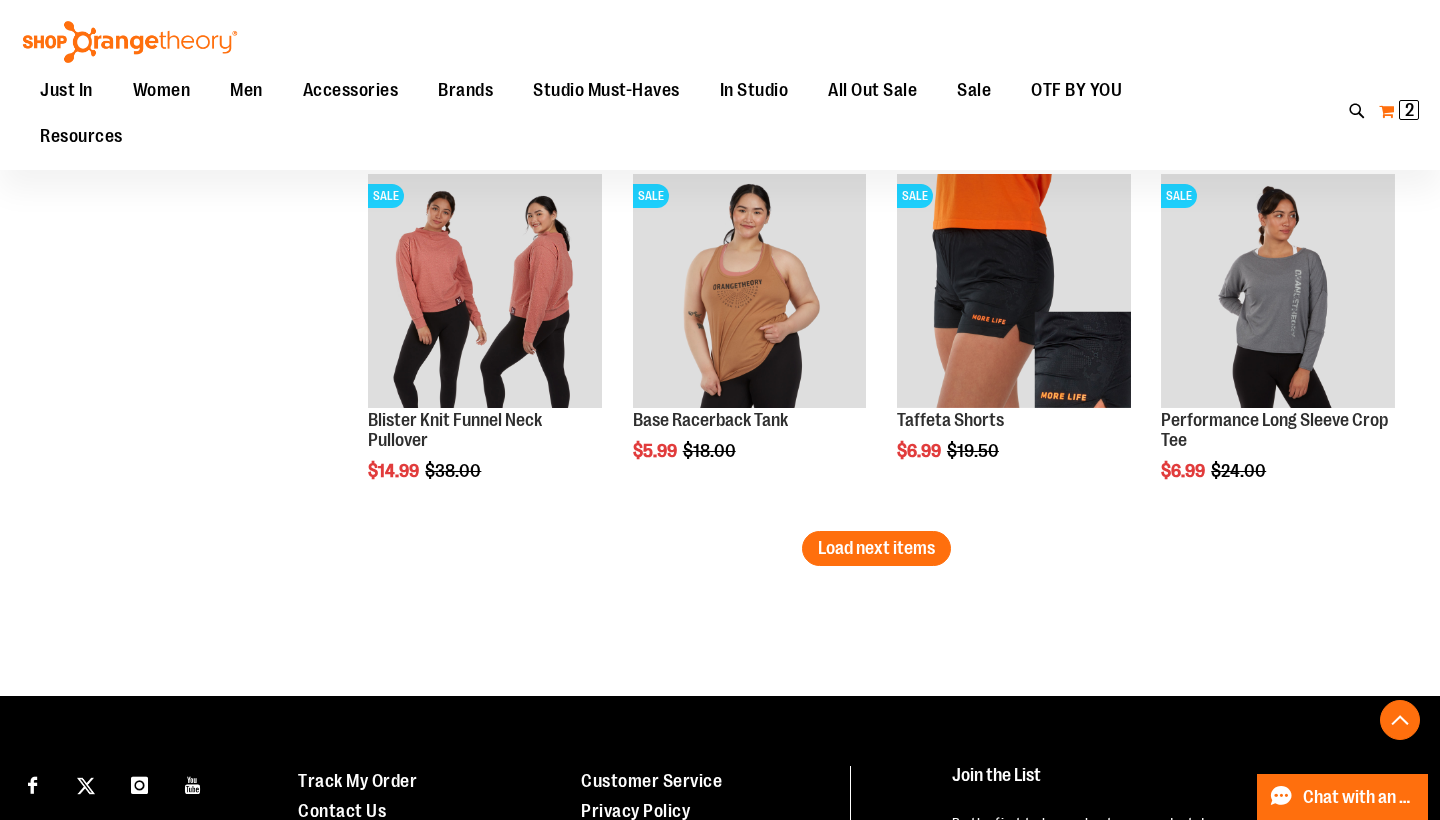 click on "2" at bounding box center (1409, 110) 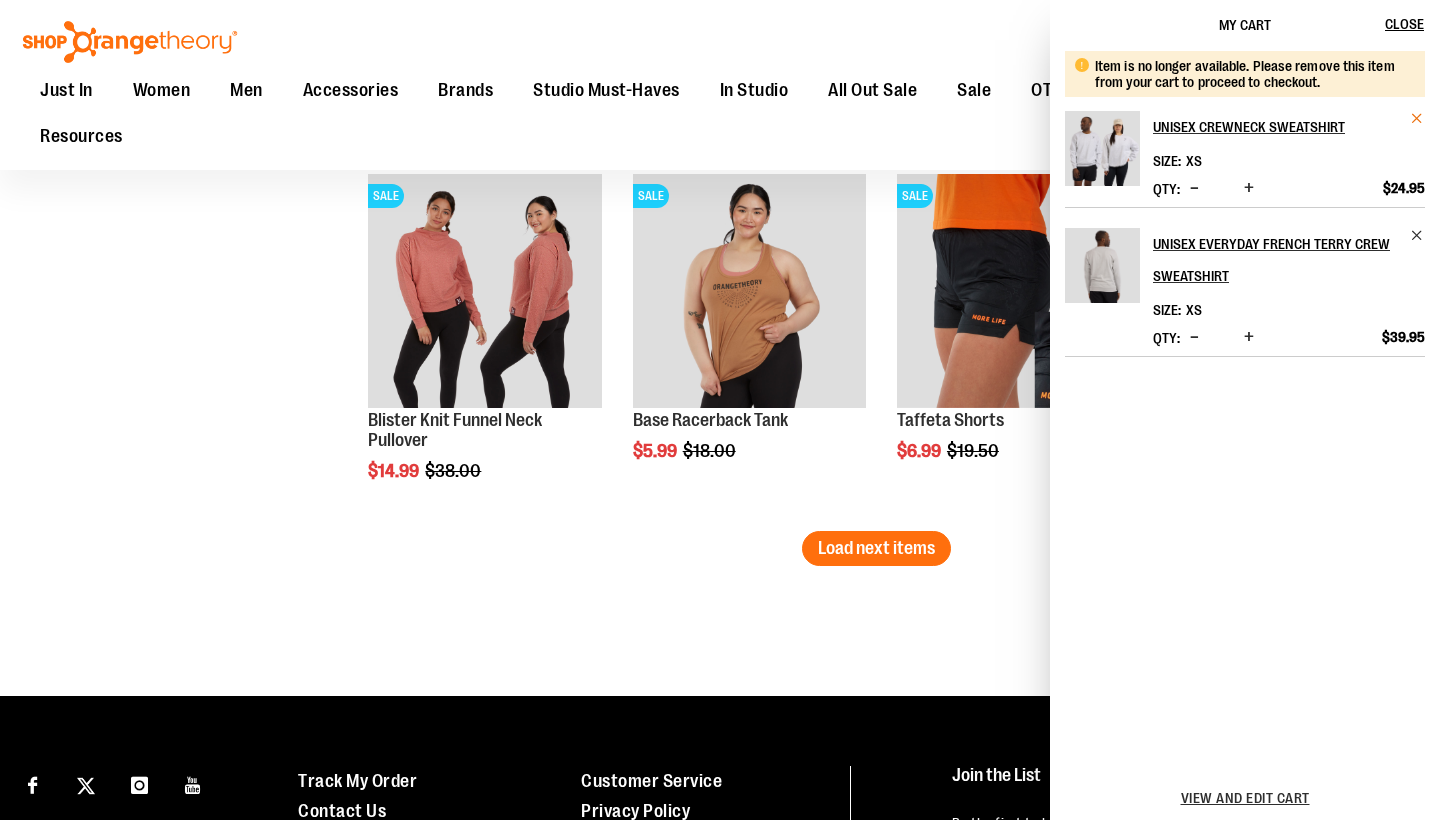 click at bounding box center (1417, 118) 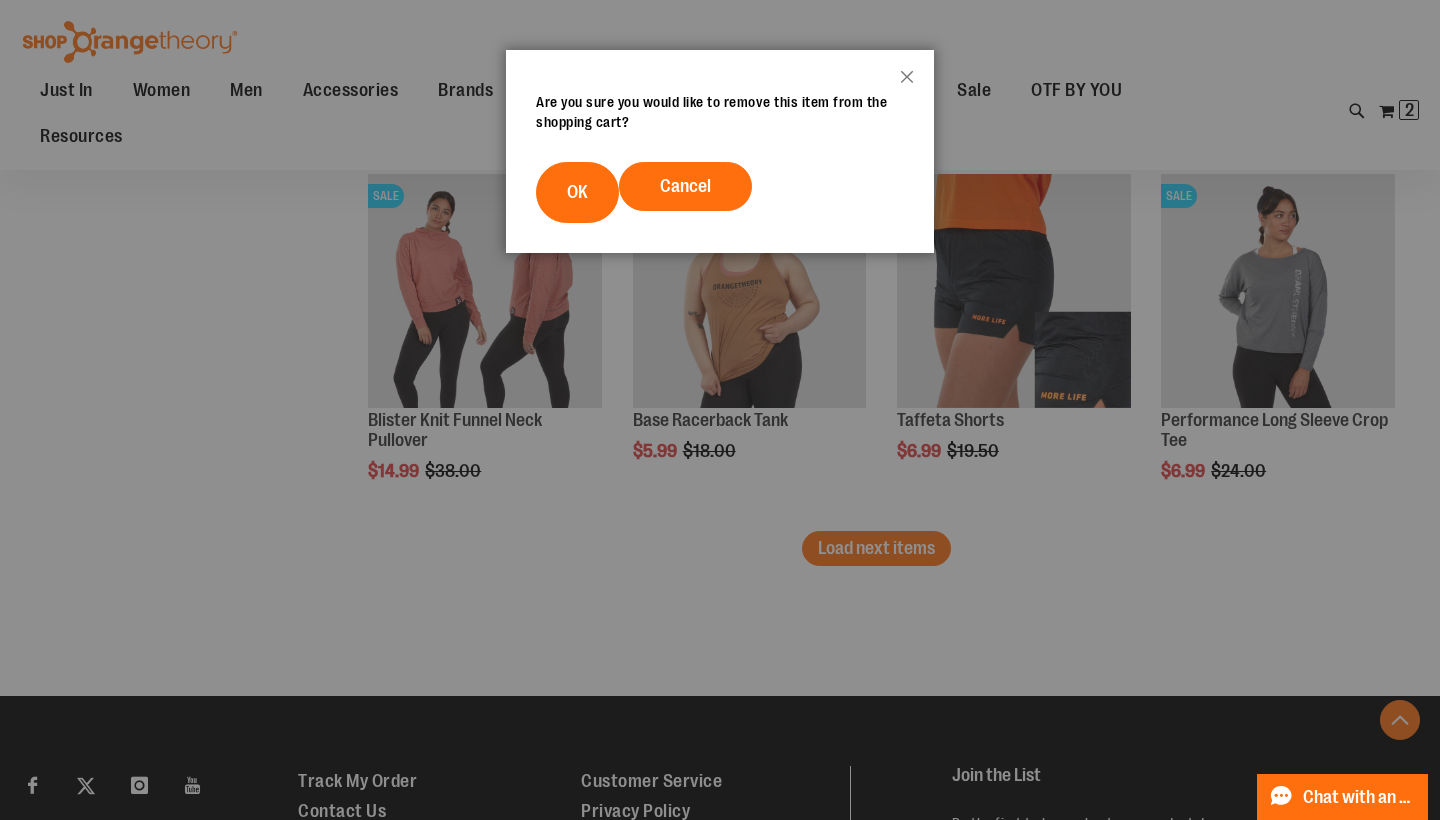 scroll, scrollTop: 0, scrollLeft: 0, axis: both 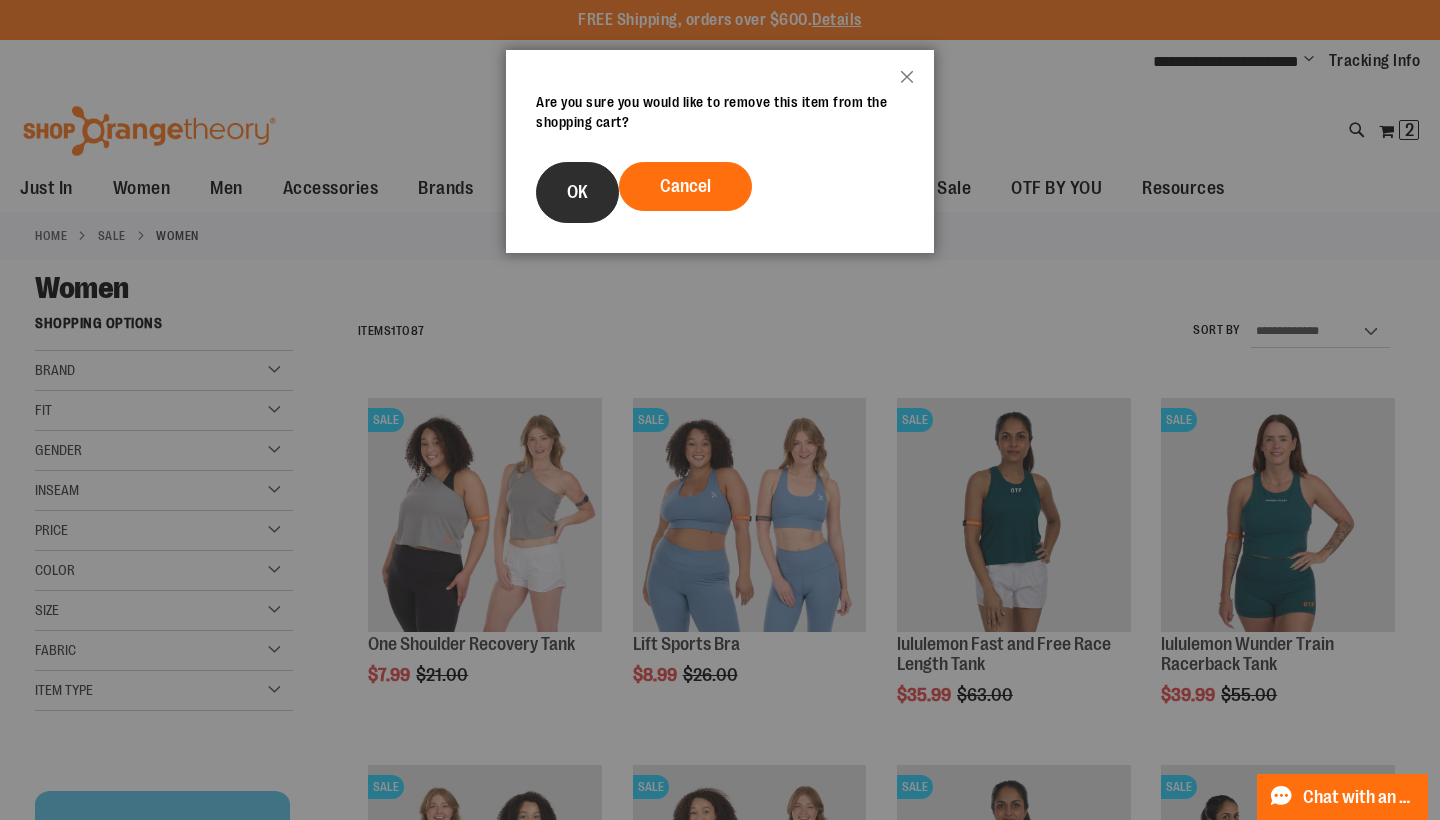 click on "OK" at bounding box center (577, 192) 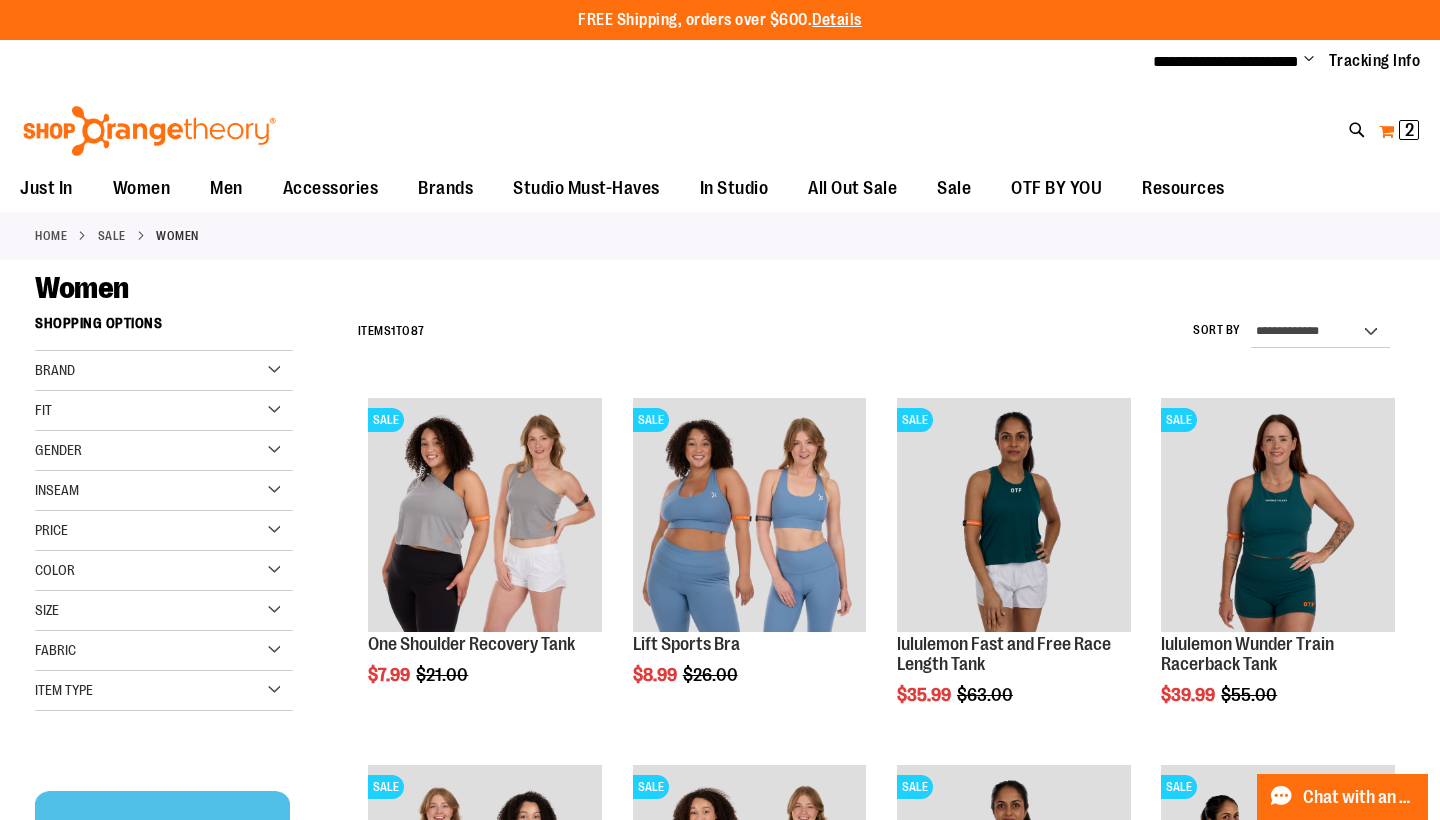 click on "2" at bounding box center [1409, 130] 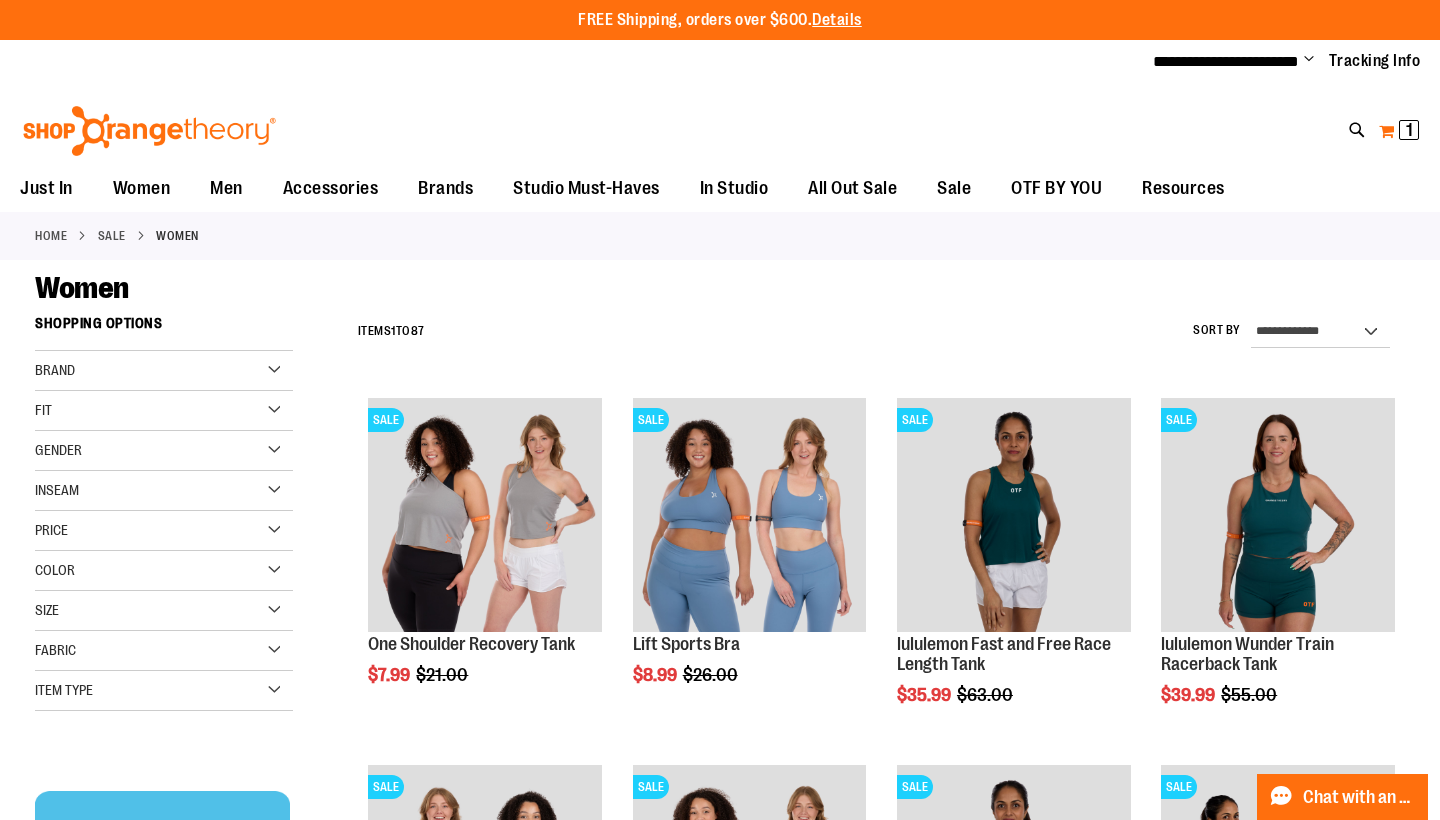 click on "1
1
items" at bounding box center (1409, 130) 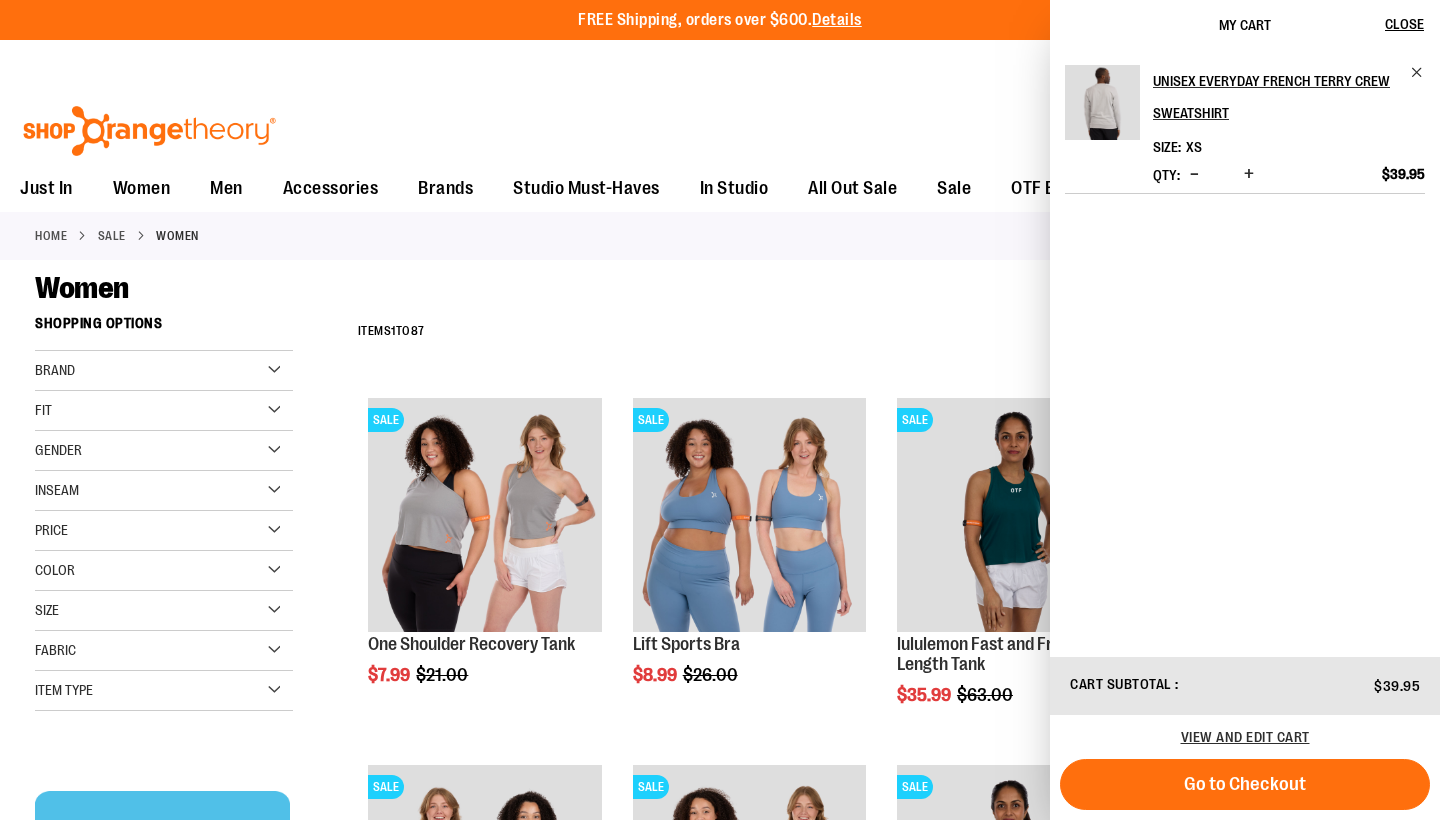 click on "Unisex Everyday French Terry Crew Sweatshirt
Size
XS
Qty *" at bounding box center [1245, 352] 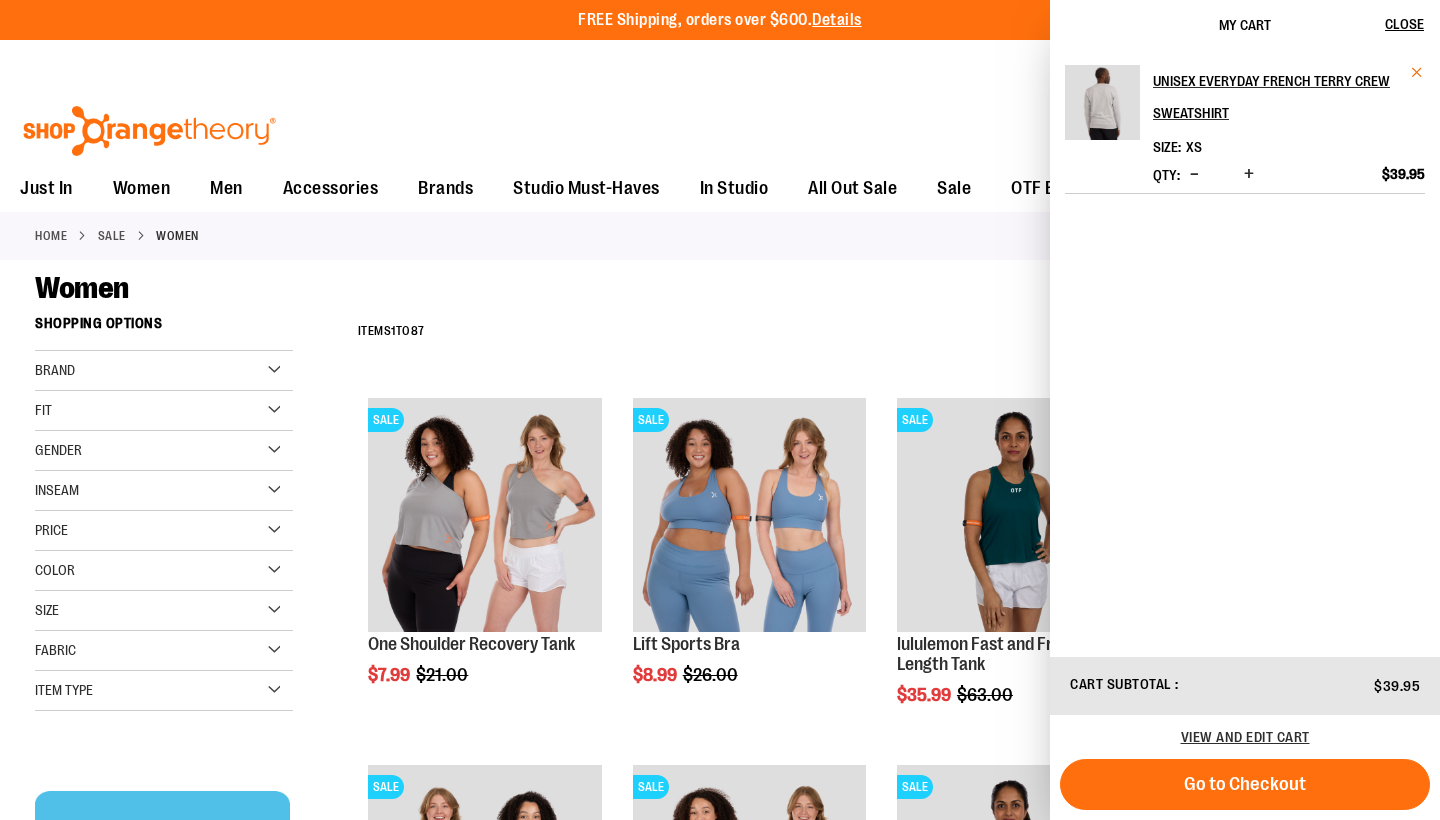 click at bounding box center (1417, 72) 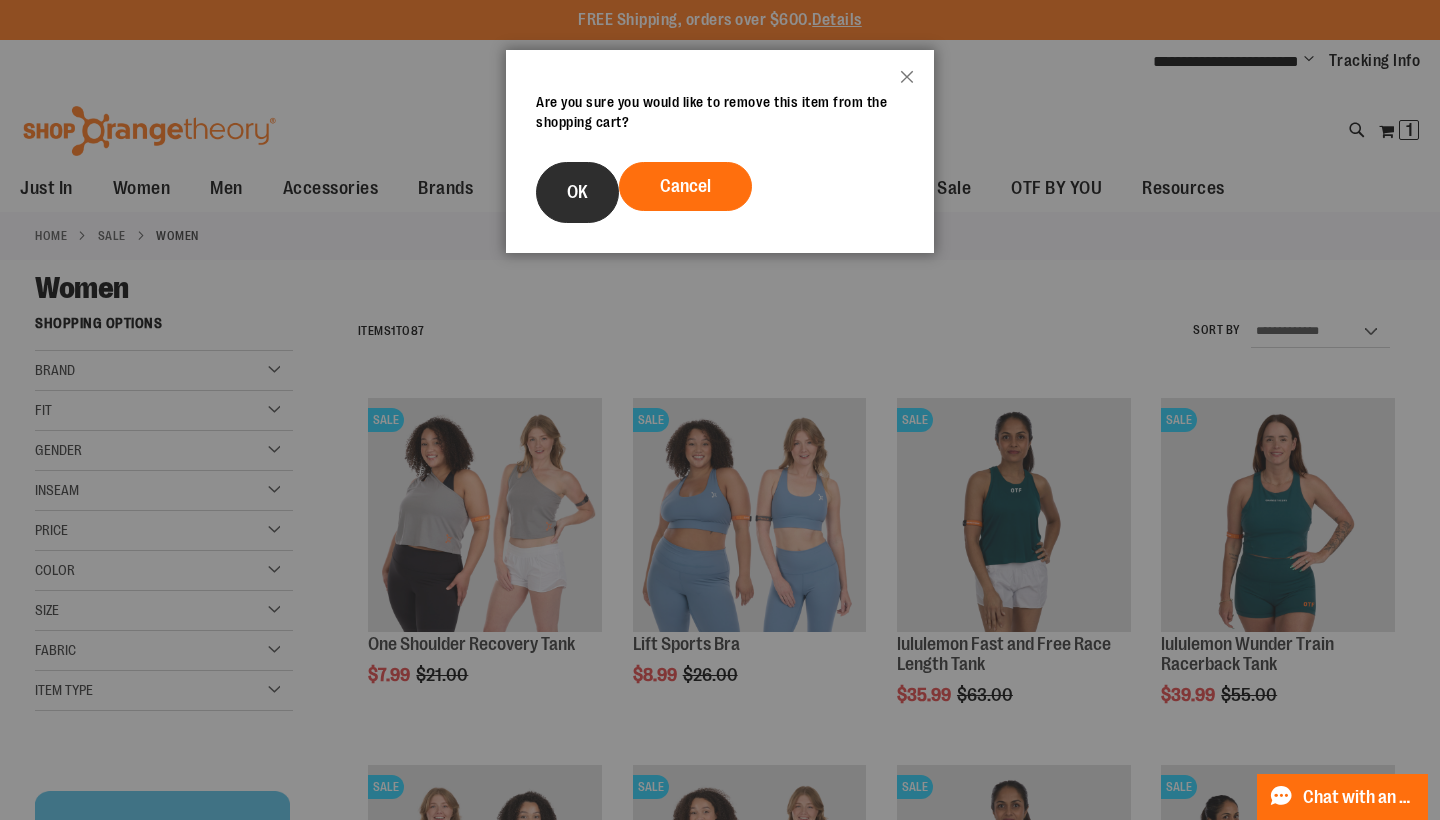 click on "OK" at bounding box center (577, 192) 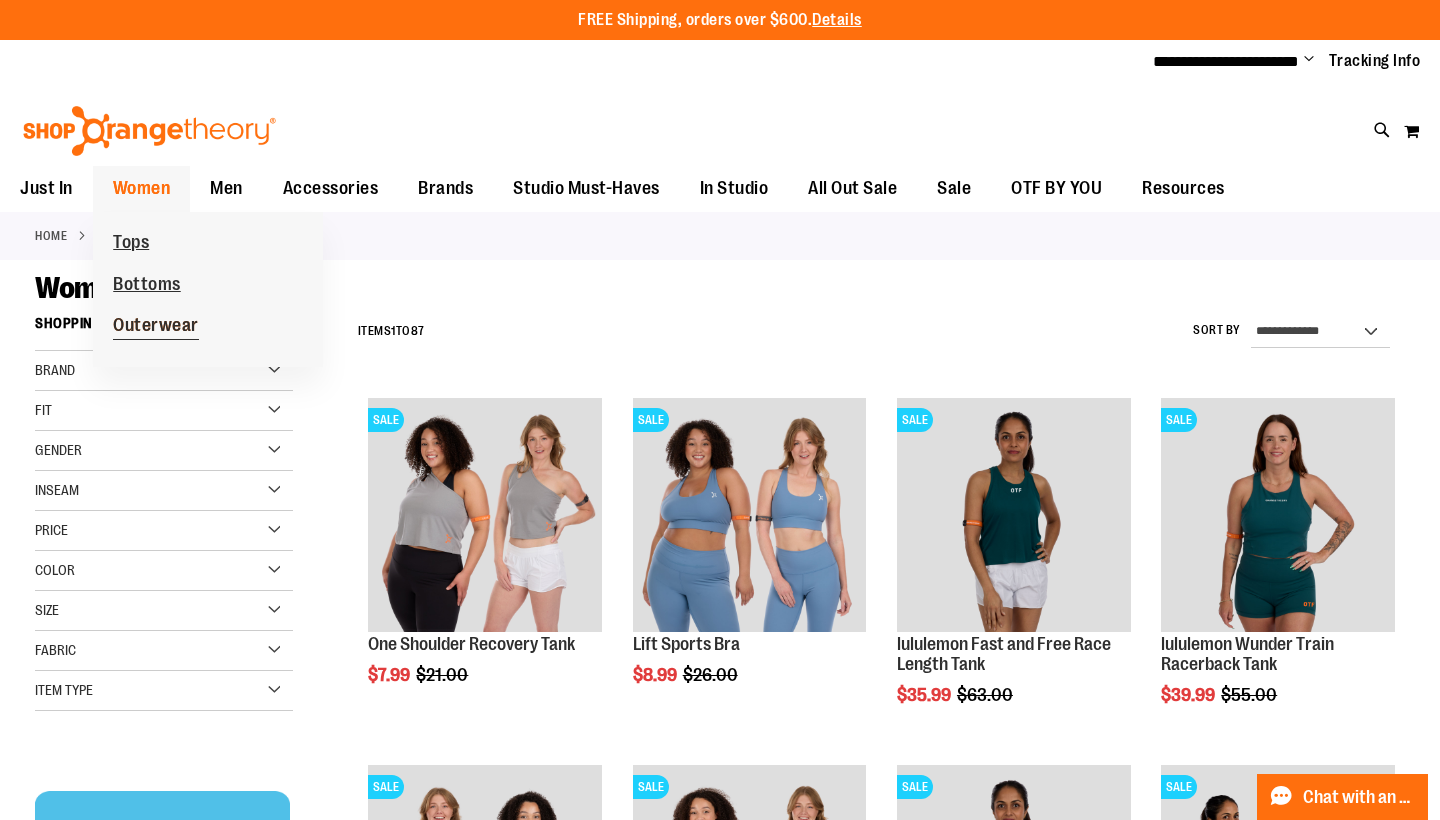 click on "Outerwear" at bounding box center (156, 327) 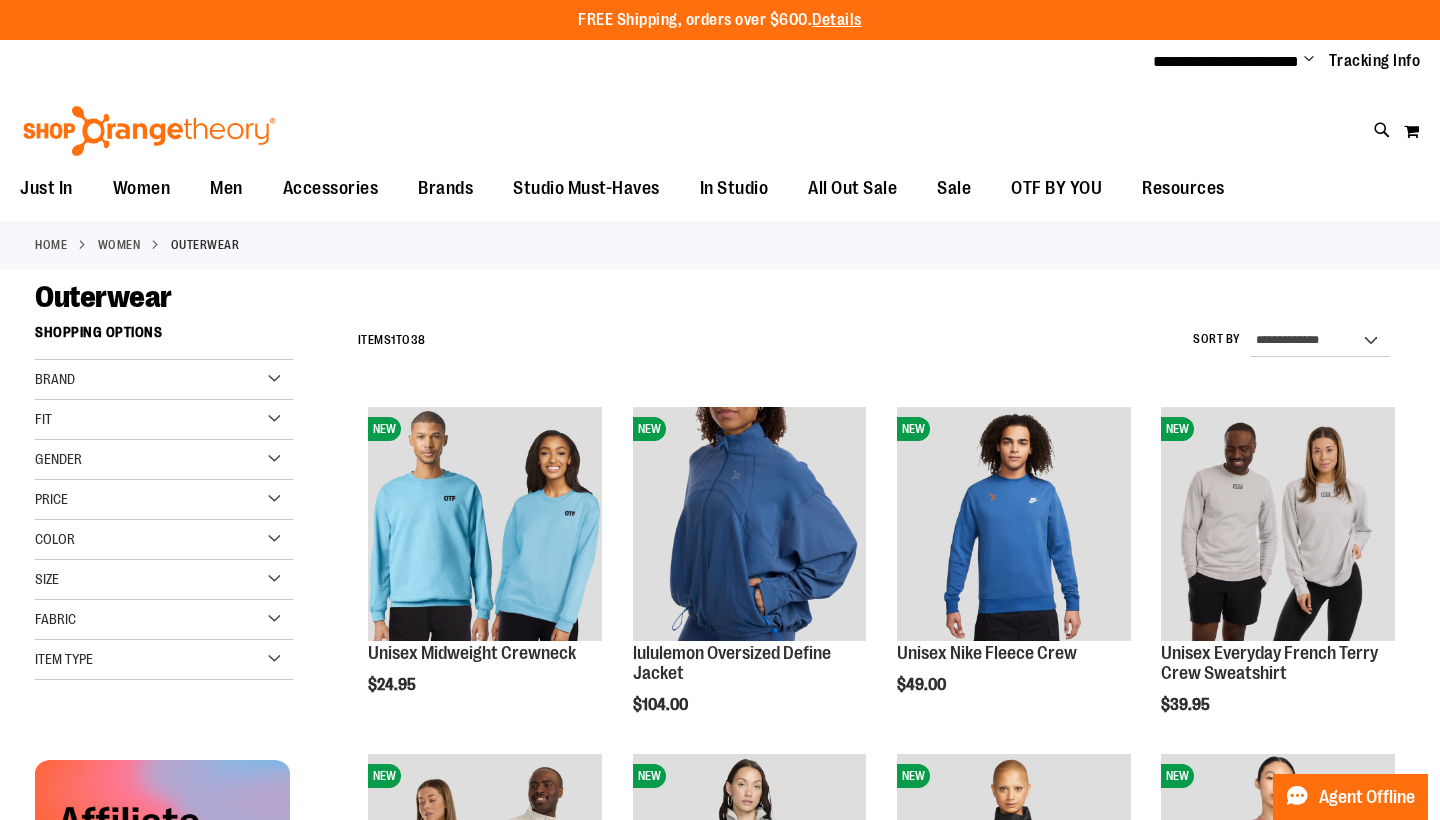 scroll, scrollTop: 0, scrollLeft: 0, axis: both 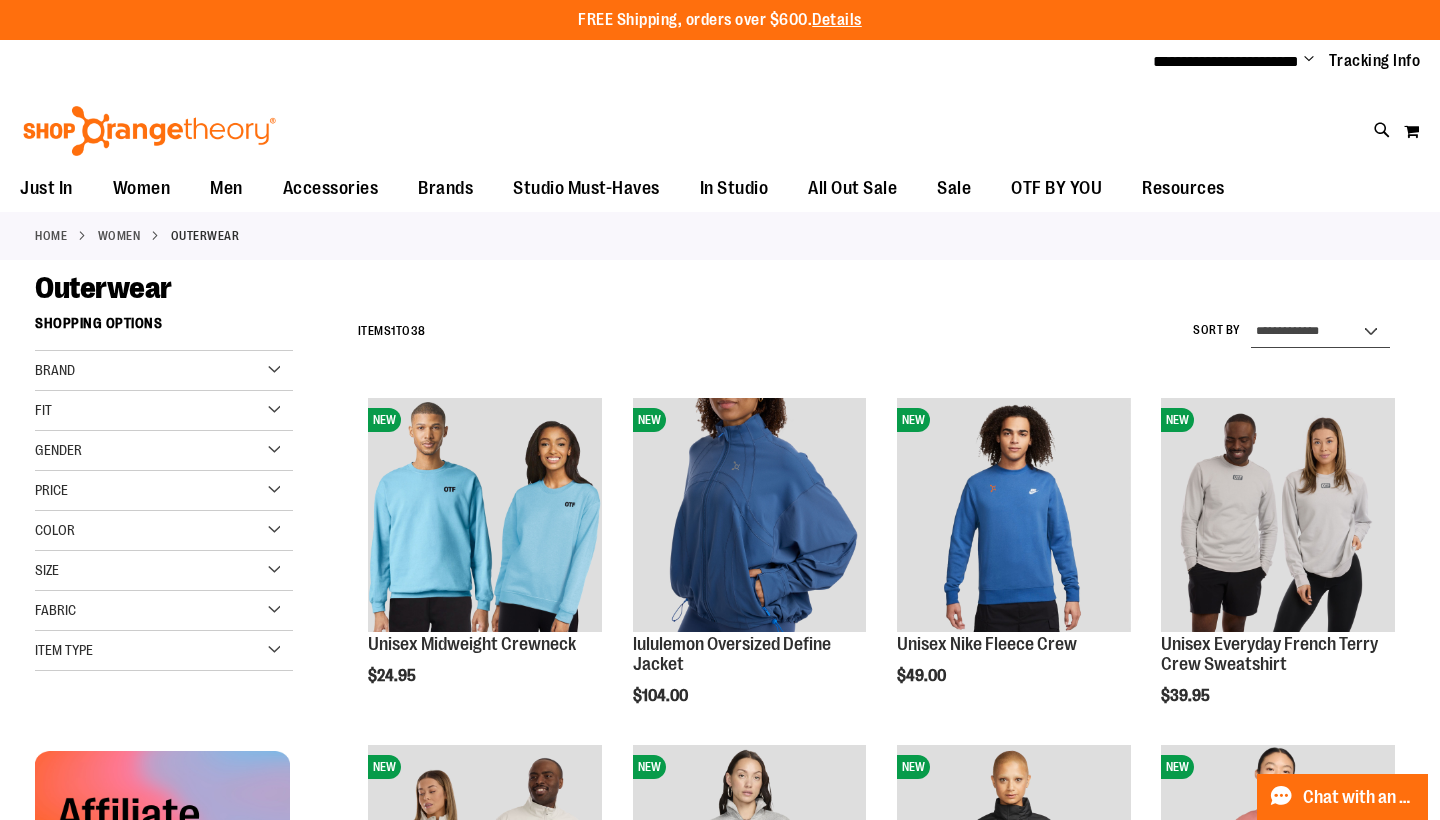 select on "*********" 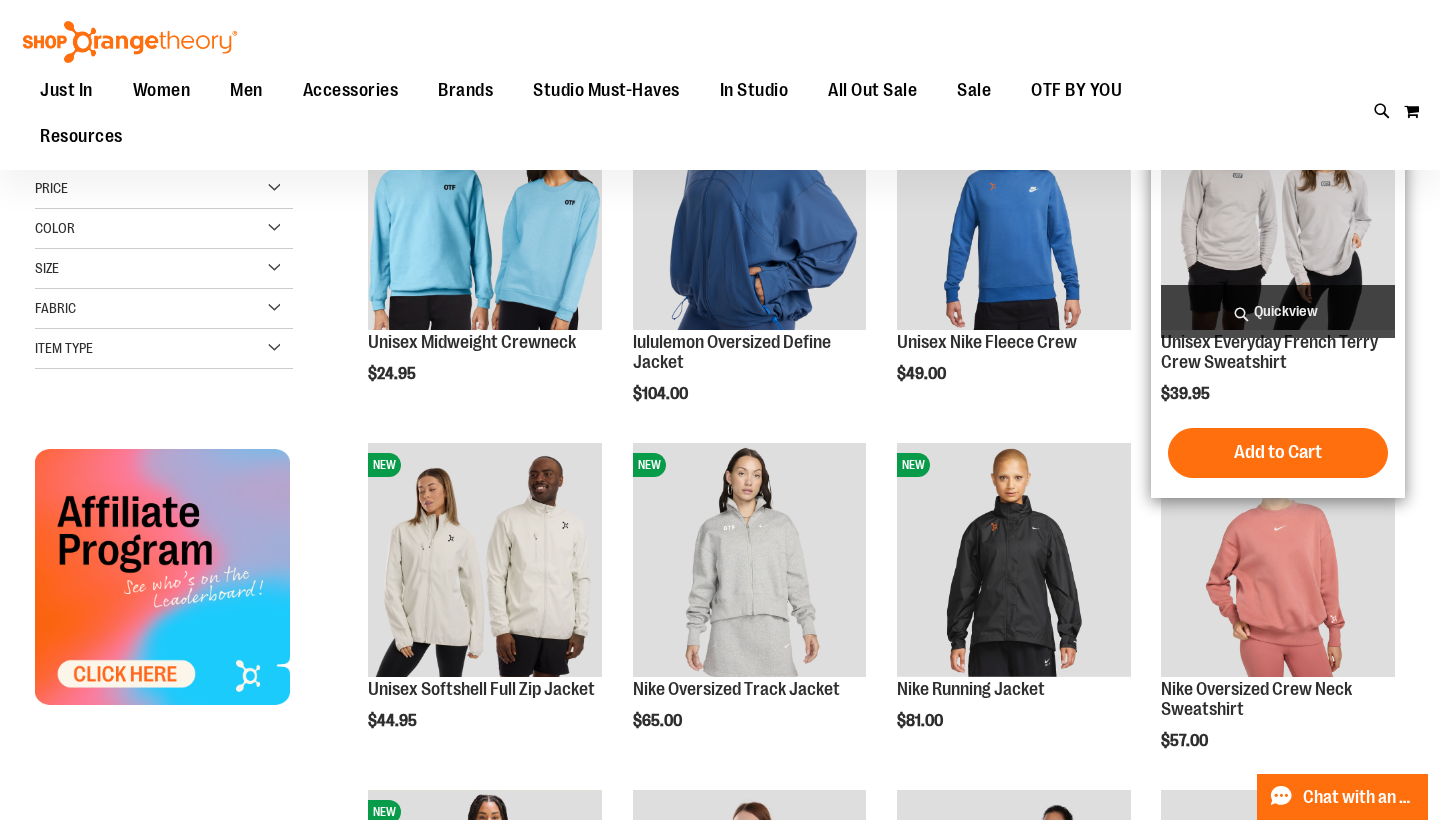 scroll, scrollTop: 304, scrollLeft: 0, axis: vertical 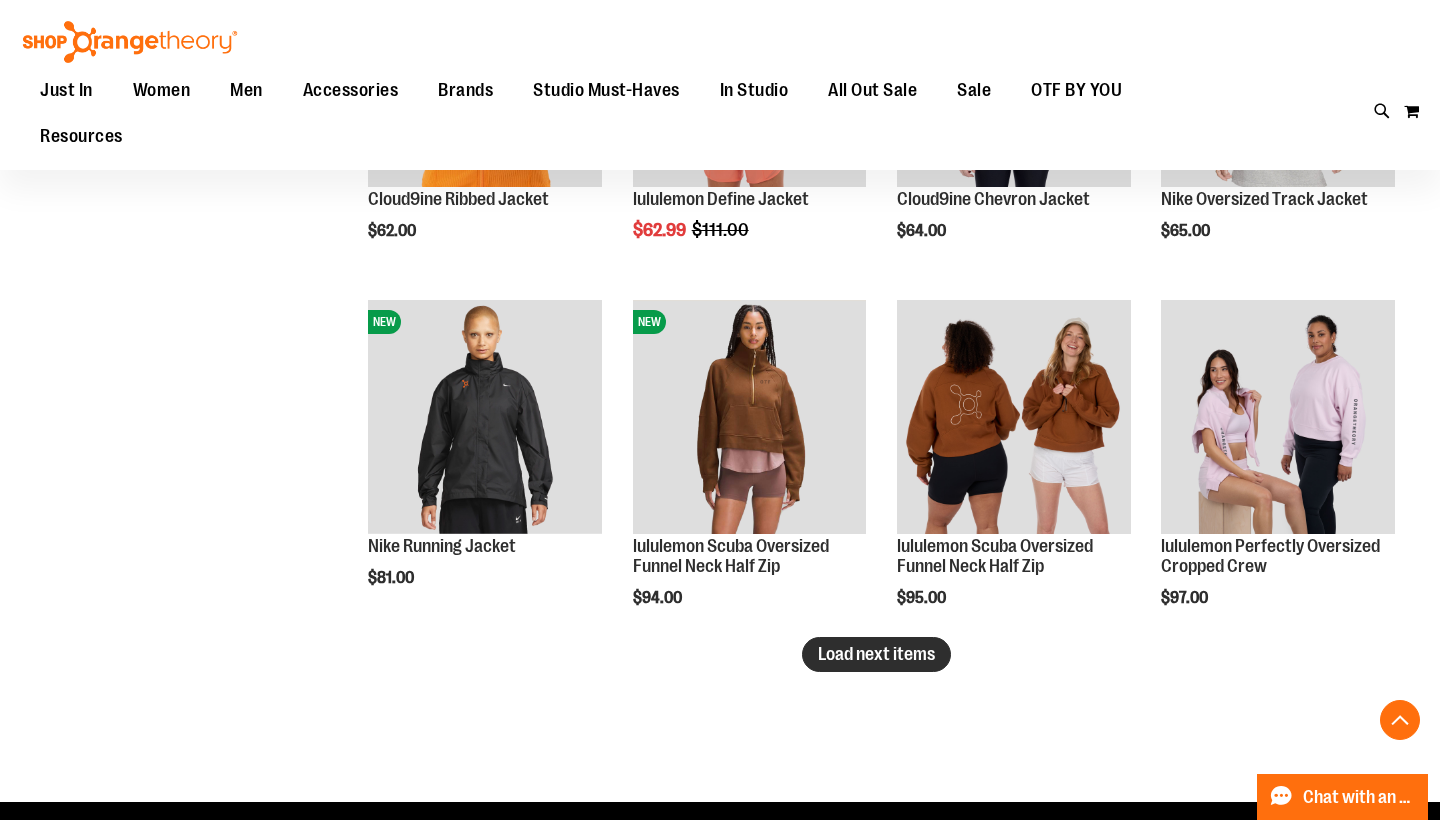 click on "Load next items" at bounding box center (876, 654) 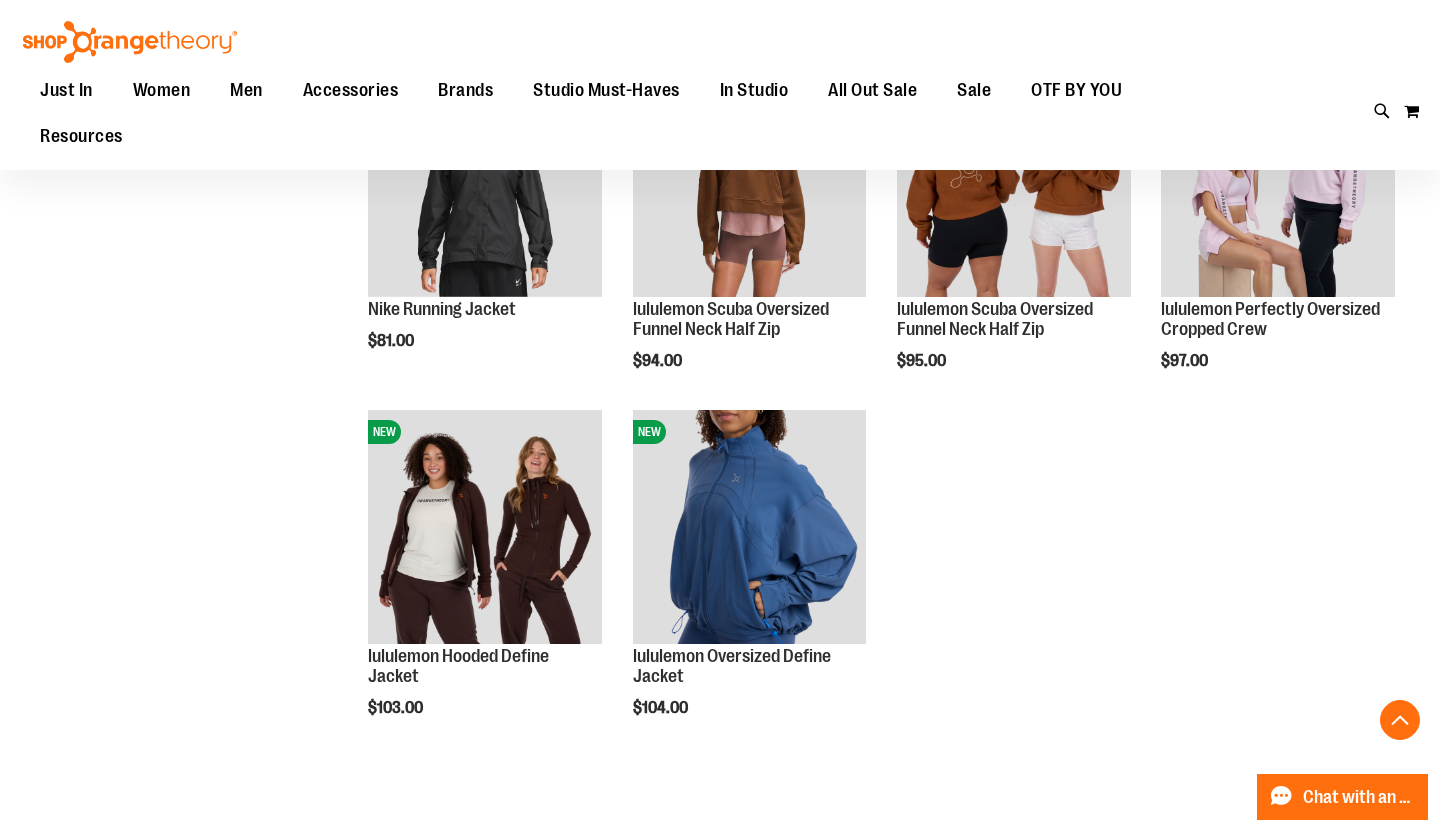 scroll, scrollTop: 3159, scrollLeft: 0, axis: vertical 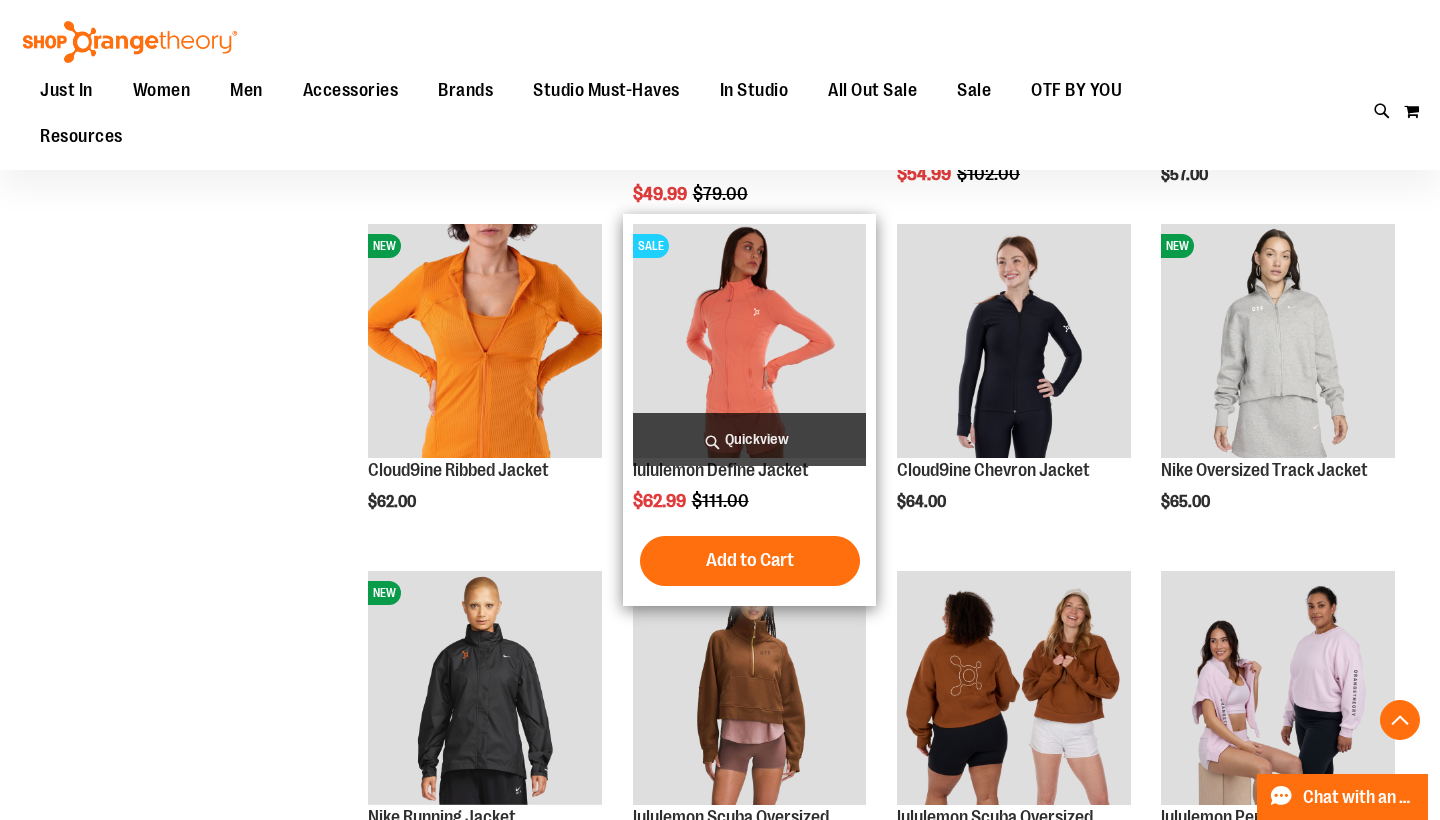 click at bounding box center (750, 341) 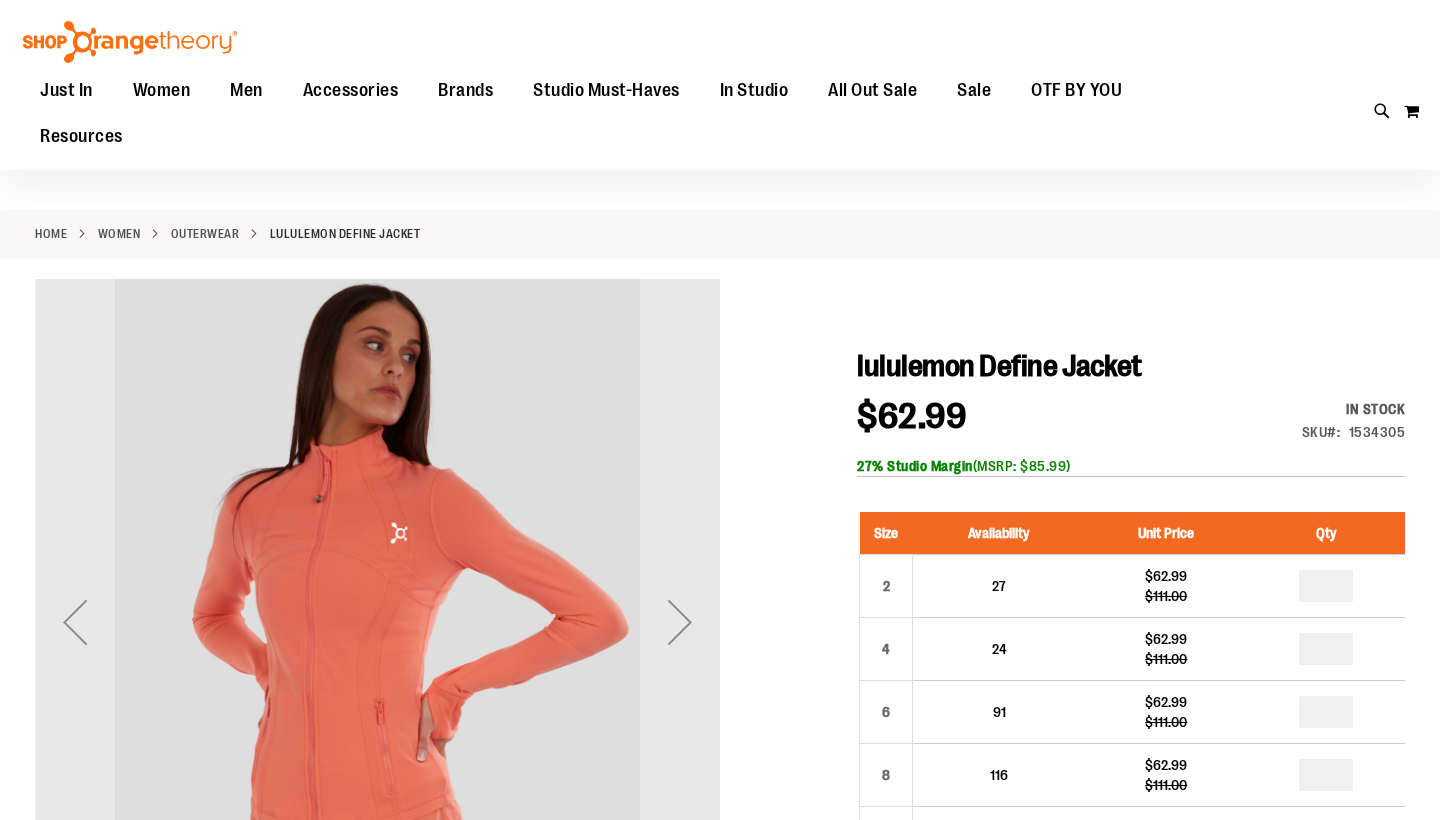 scroll, scrollTop: 197, scrollLeft: 0, axis: vertical 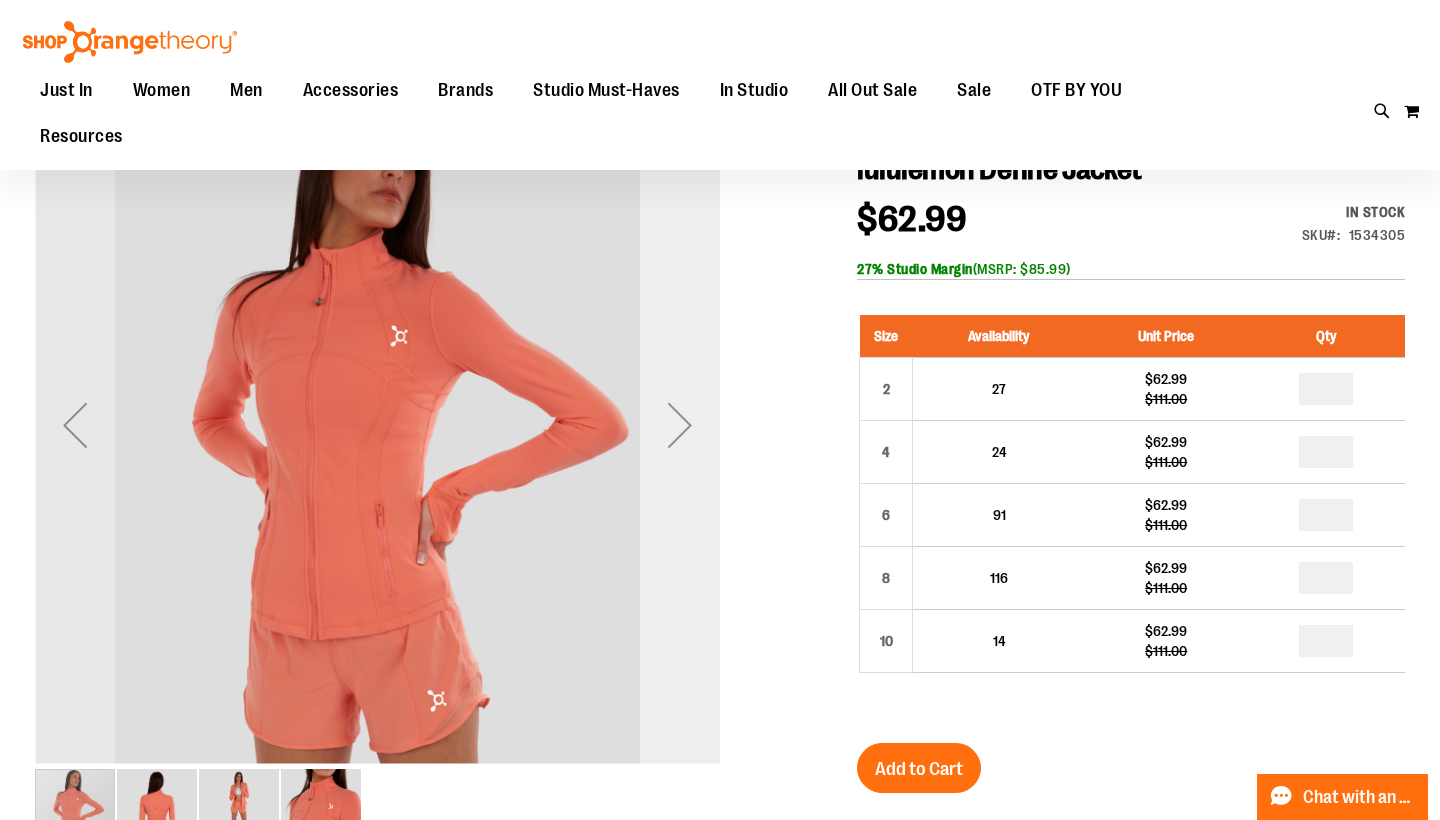 click at bounding box center [680, 425] 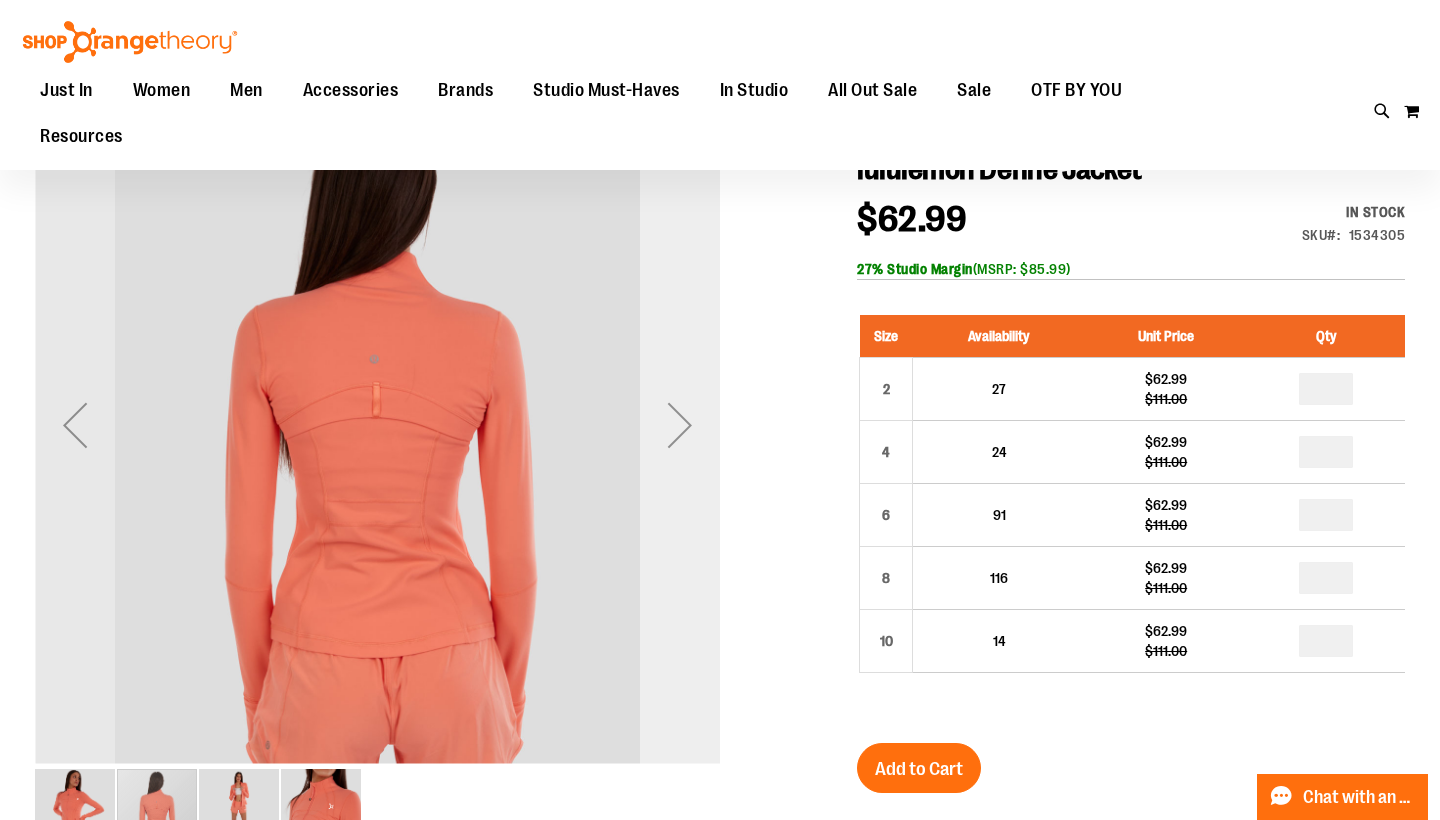 click at bounding box center [680, 425] 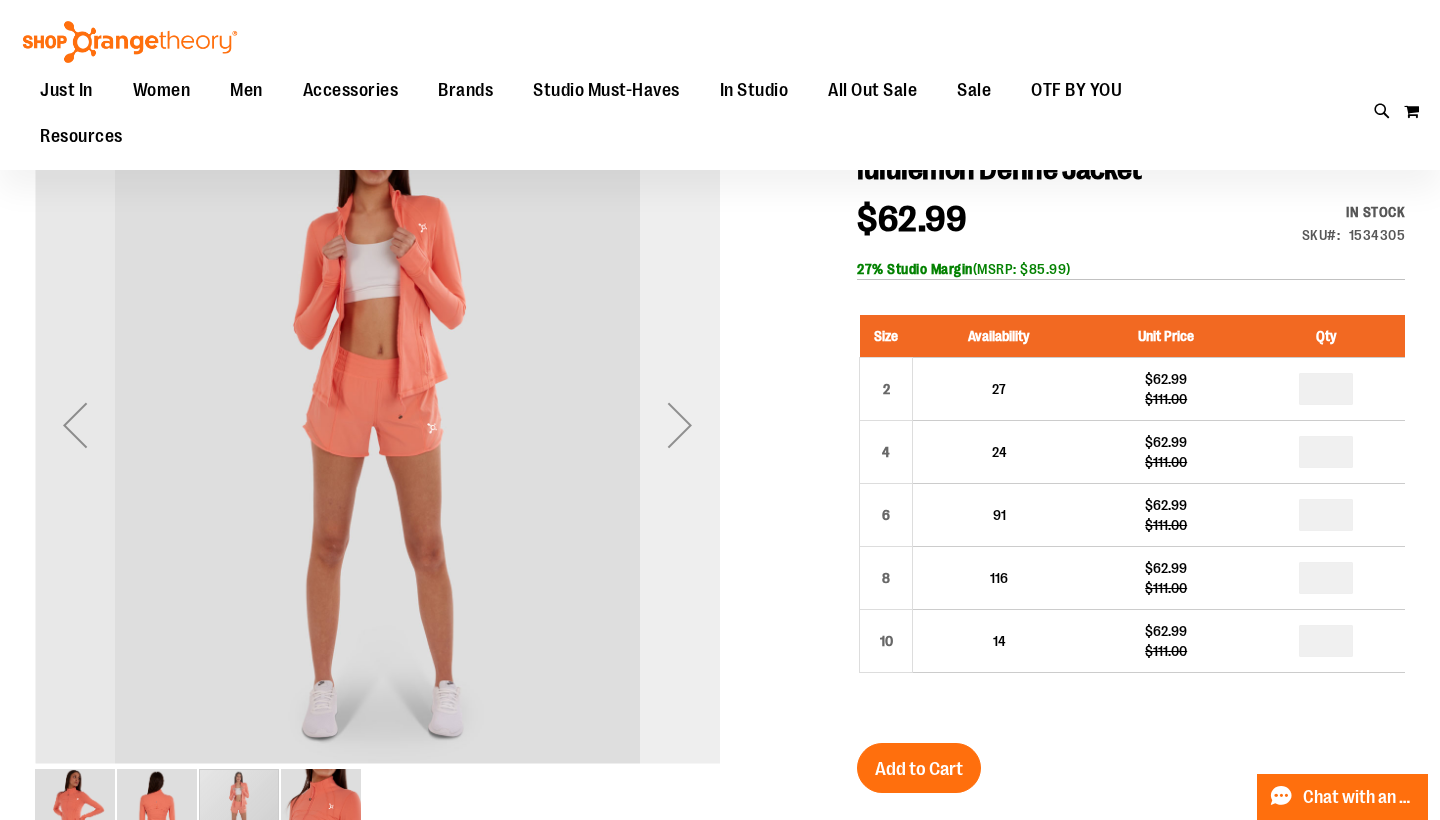 click at bounding box center (680, 425) 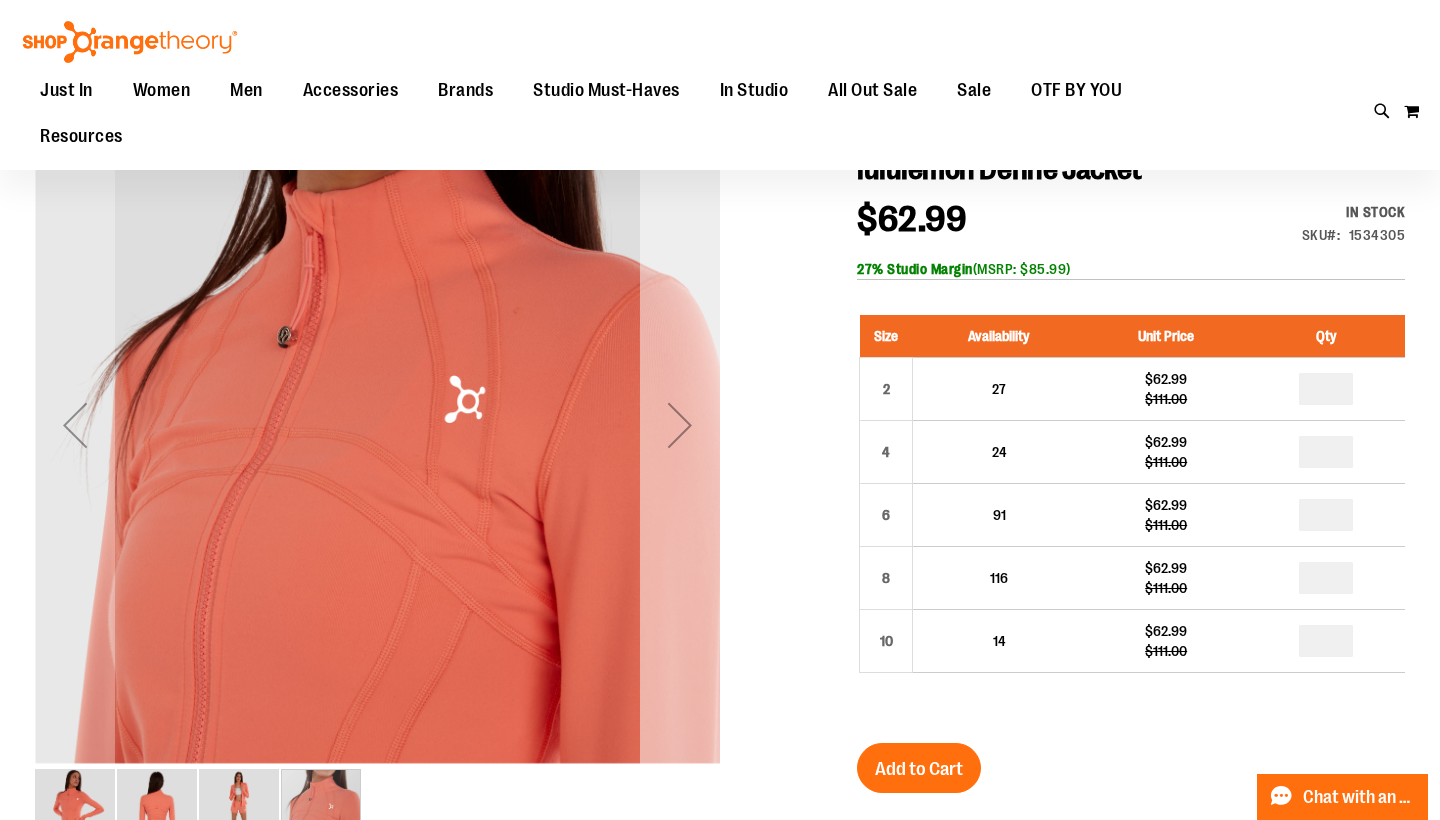 click at bounding box center [680, 425] 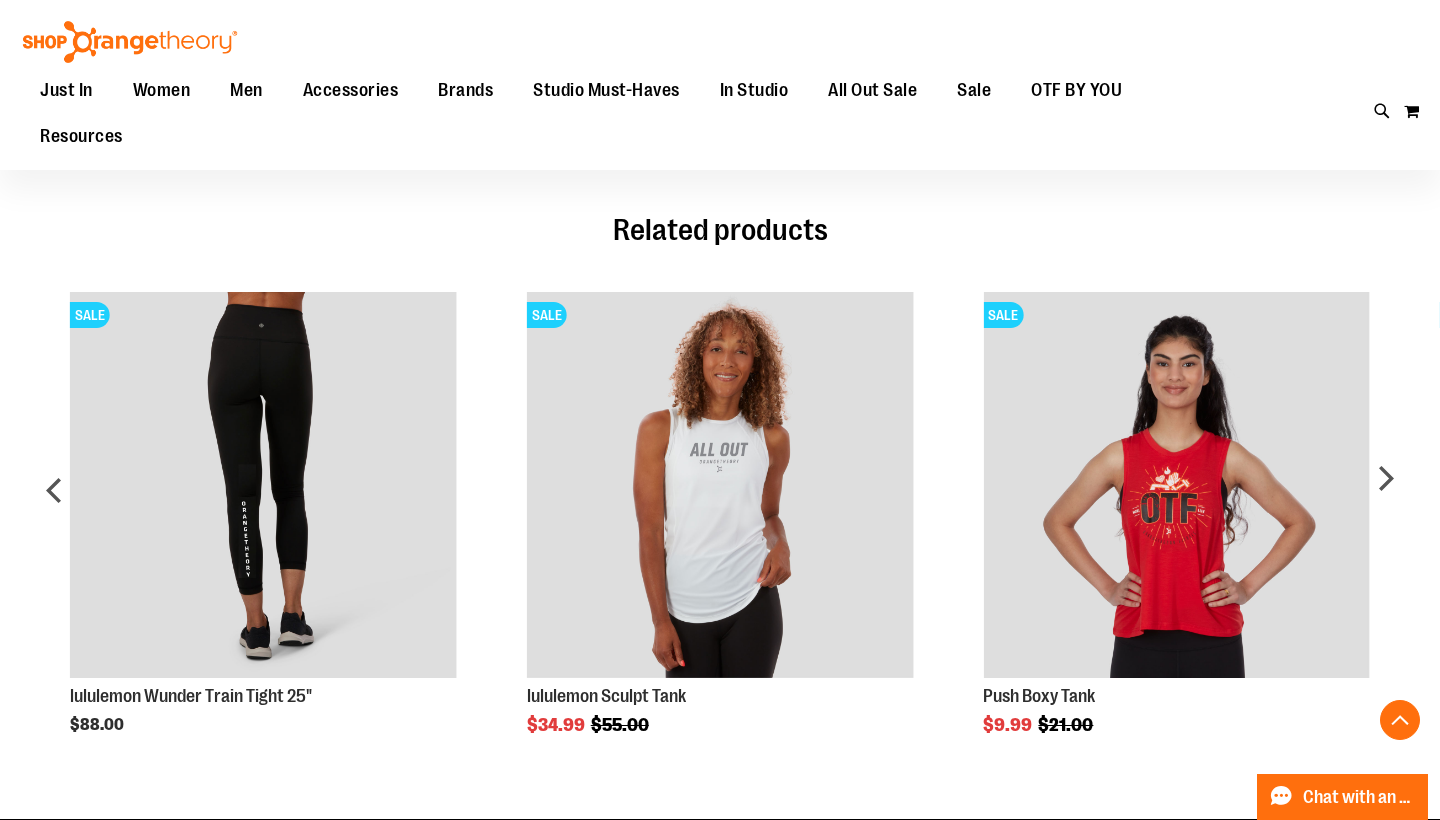 scroll, scrollTop: 1355, scrollLeft: 0, axis: vertical 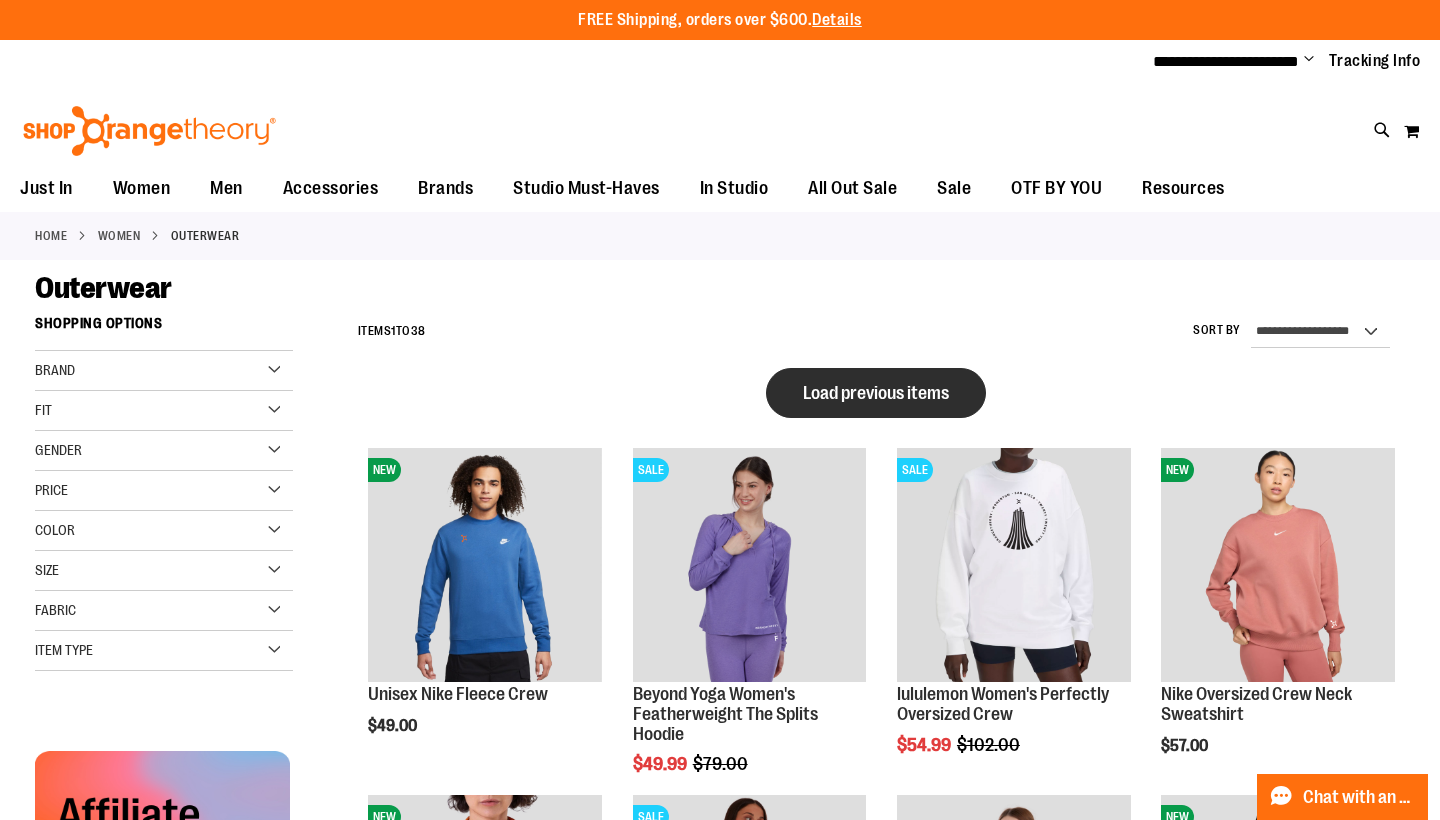 click on "Load previous items" at bounding box center [876, 393] 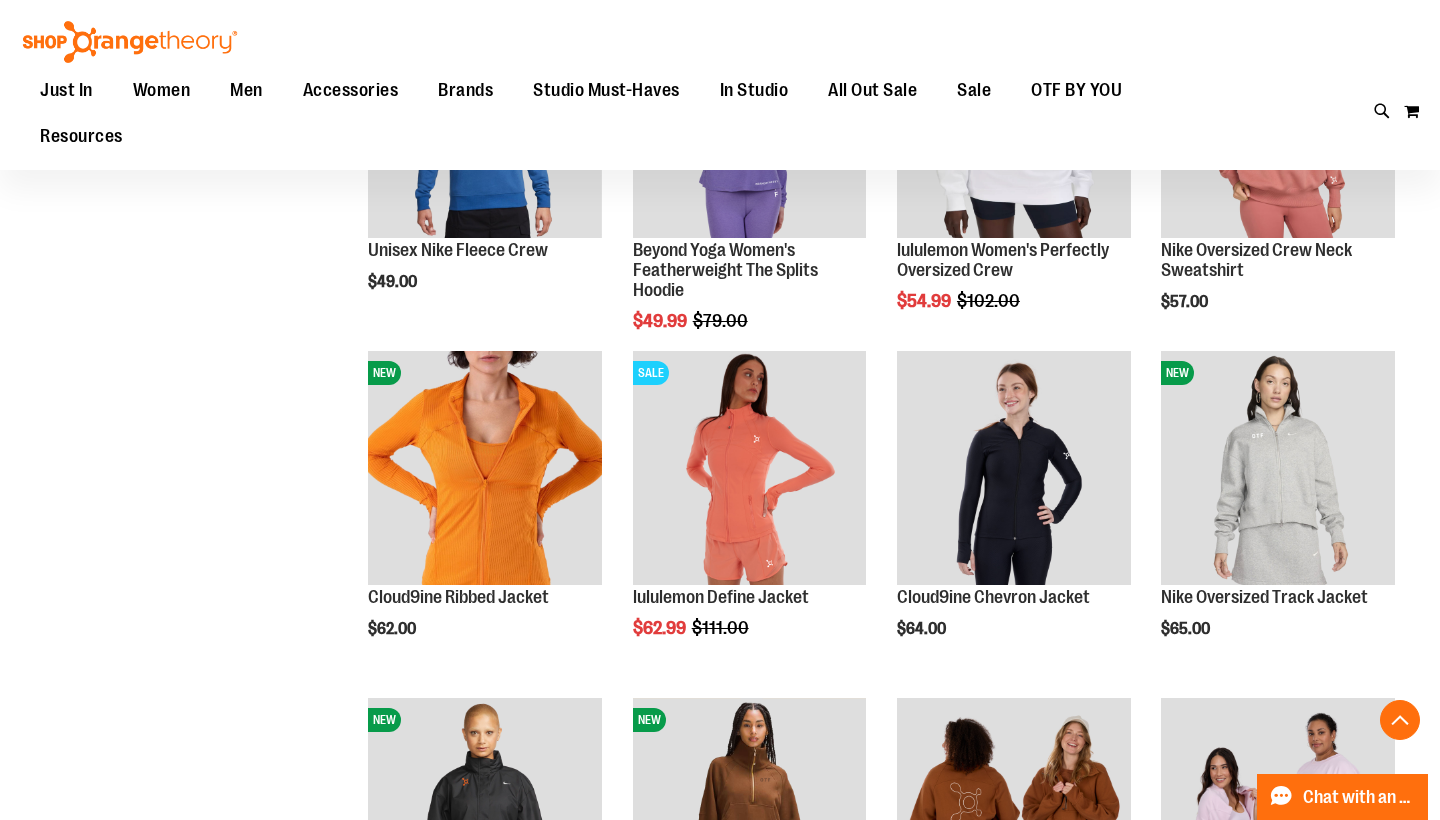 scroll, scrollTop: 1053, scrollLeft: 0, axis: vertical 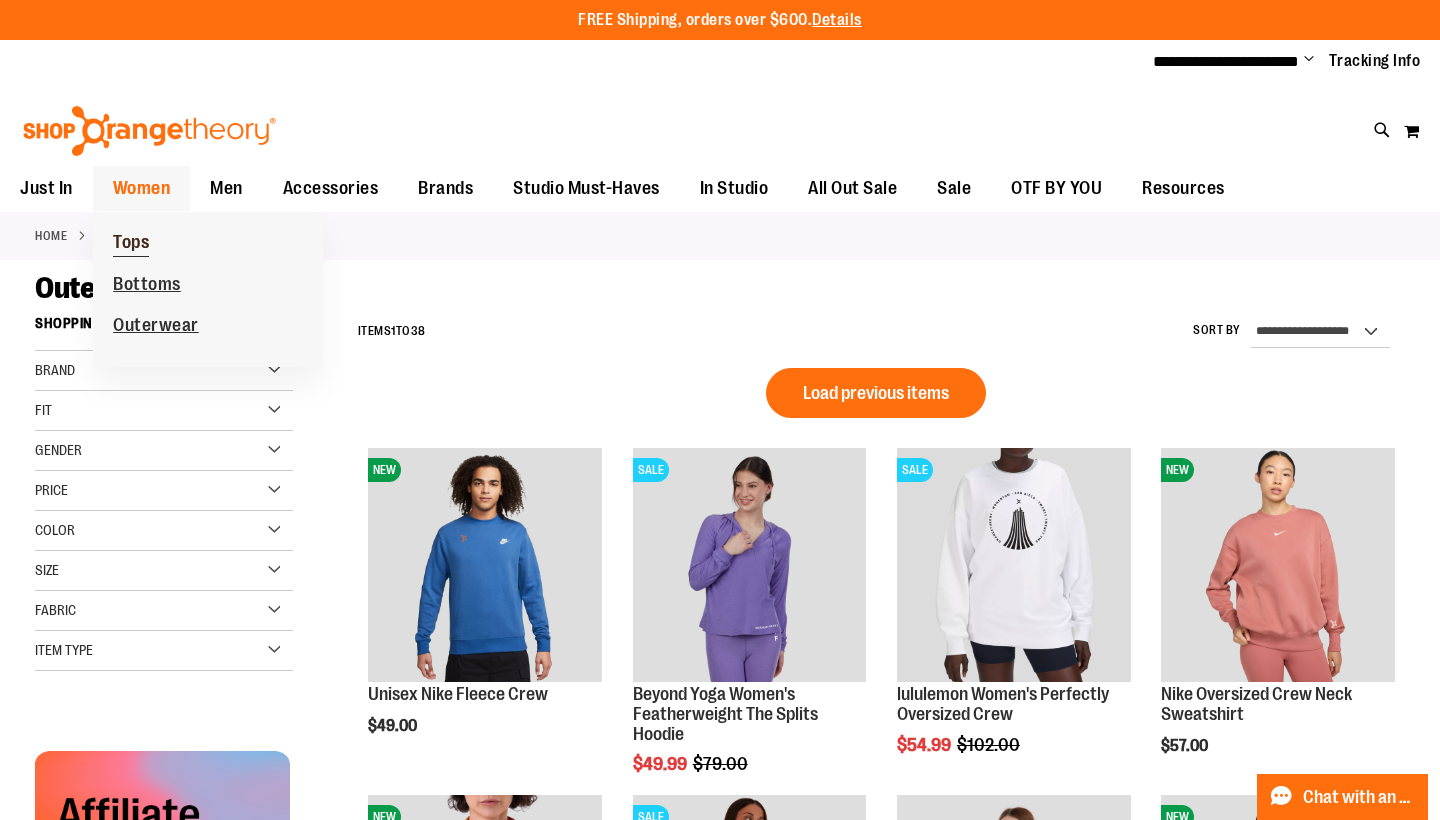click on "Tops" at bounding box center (131, 244) 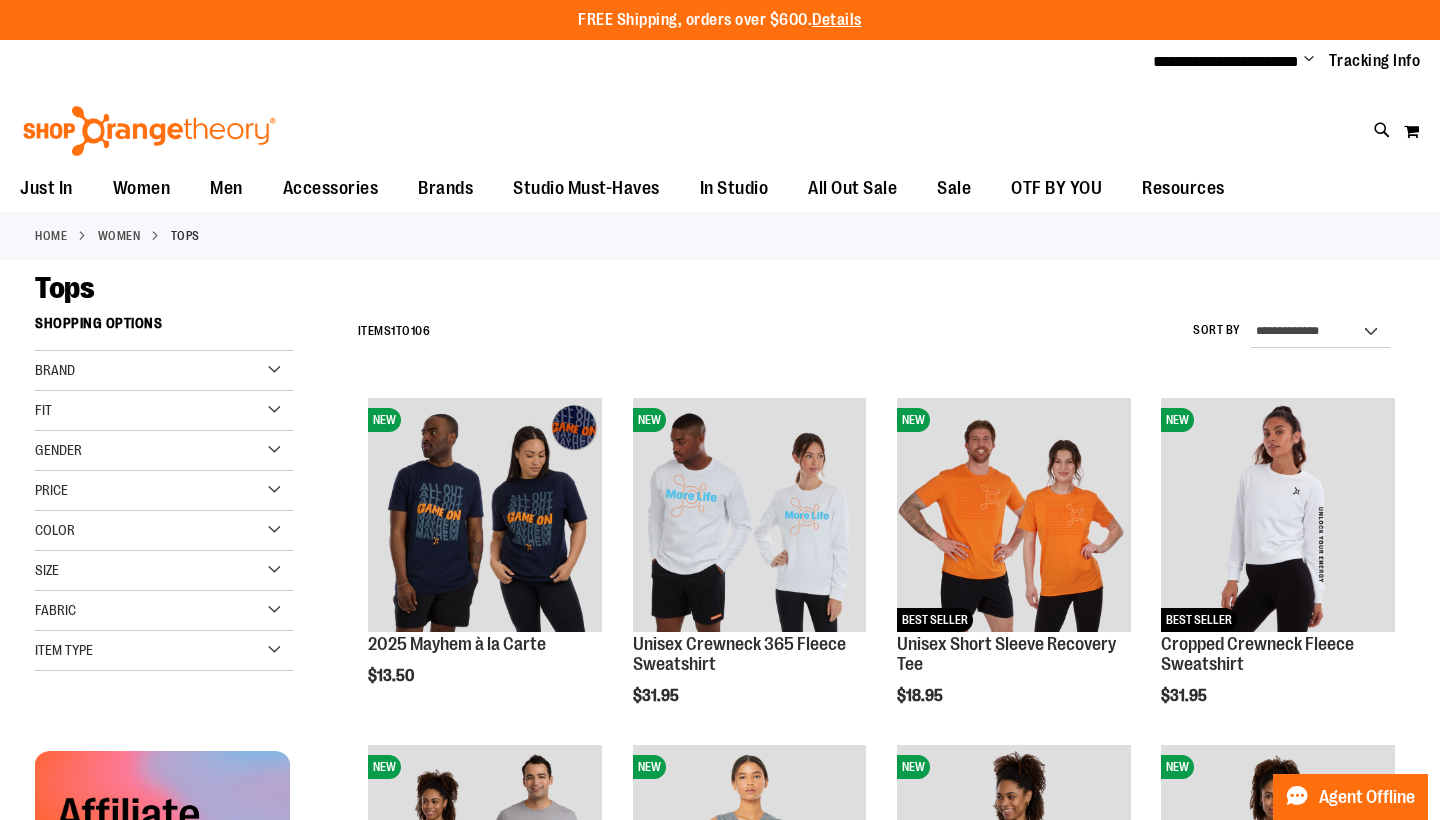 scroll, scrollTop: 0, scrollLeft: 0, axis: both 